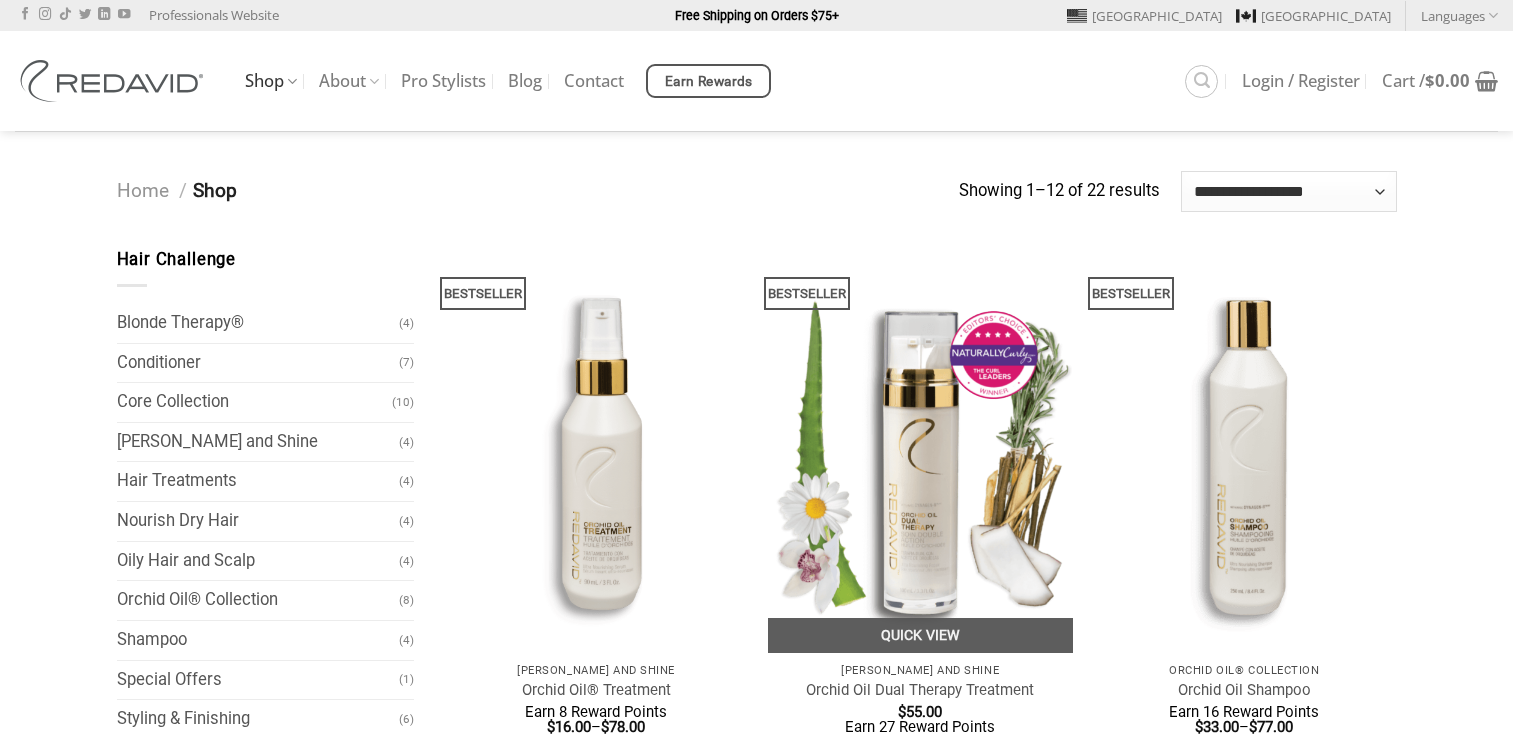 scroll, scrollTop: 0, scrollLeft: 0, axis: both 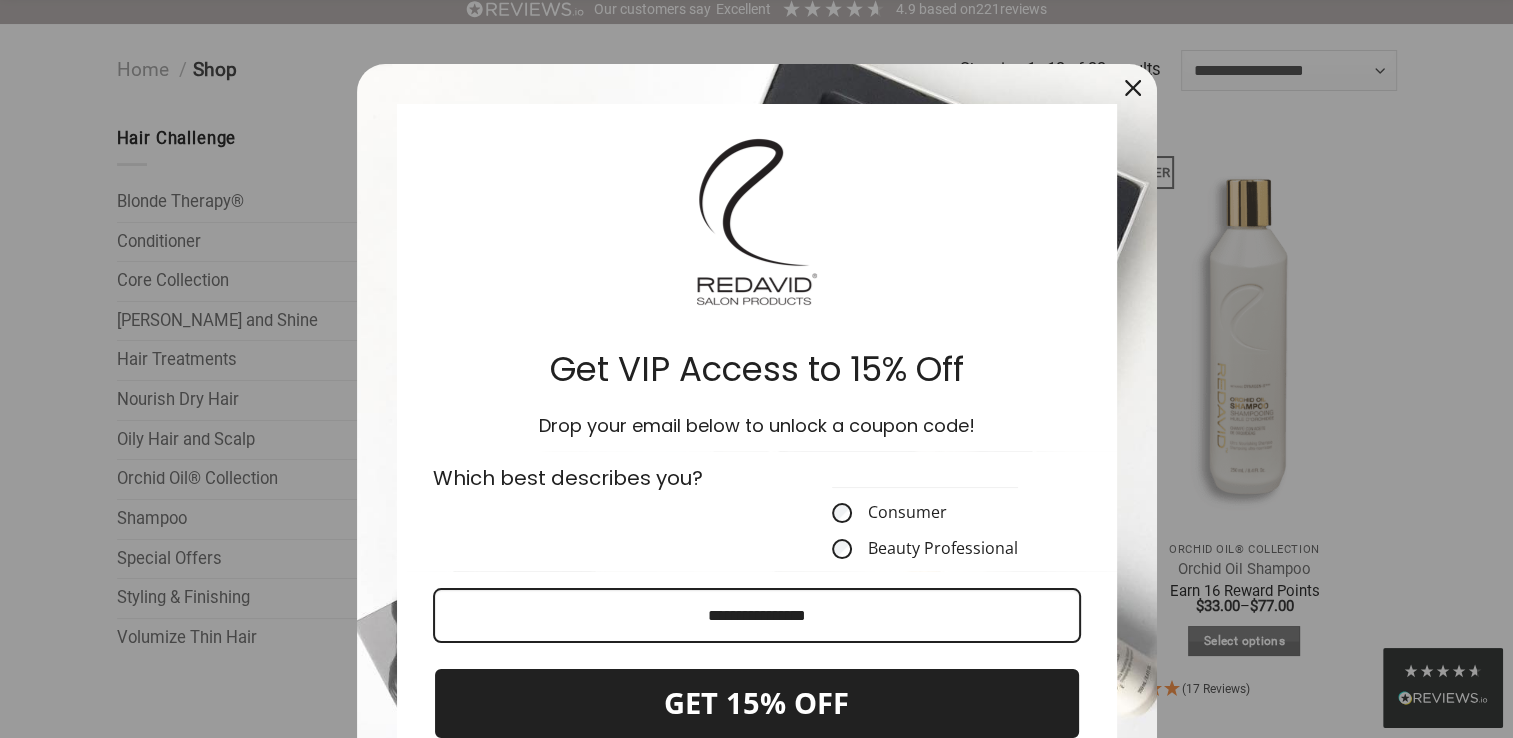 click 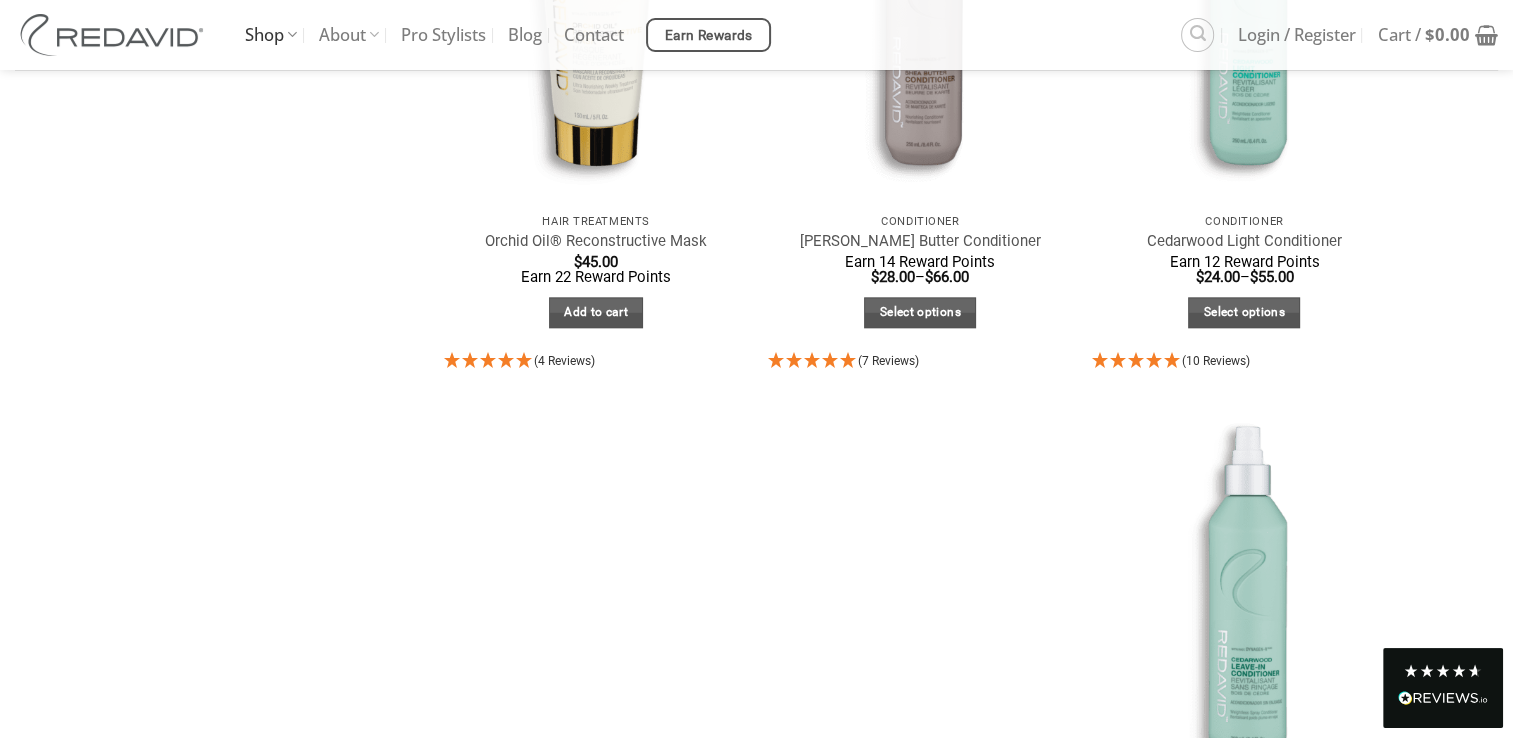 scroll, scrollTop: 2312, scrollLeft: 0, axis: vertical 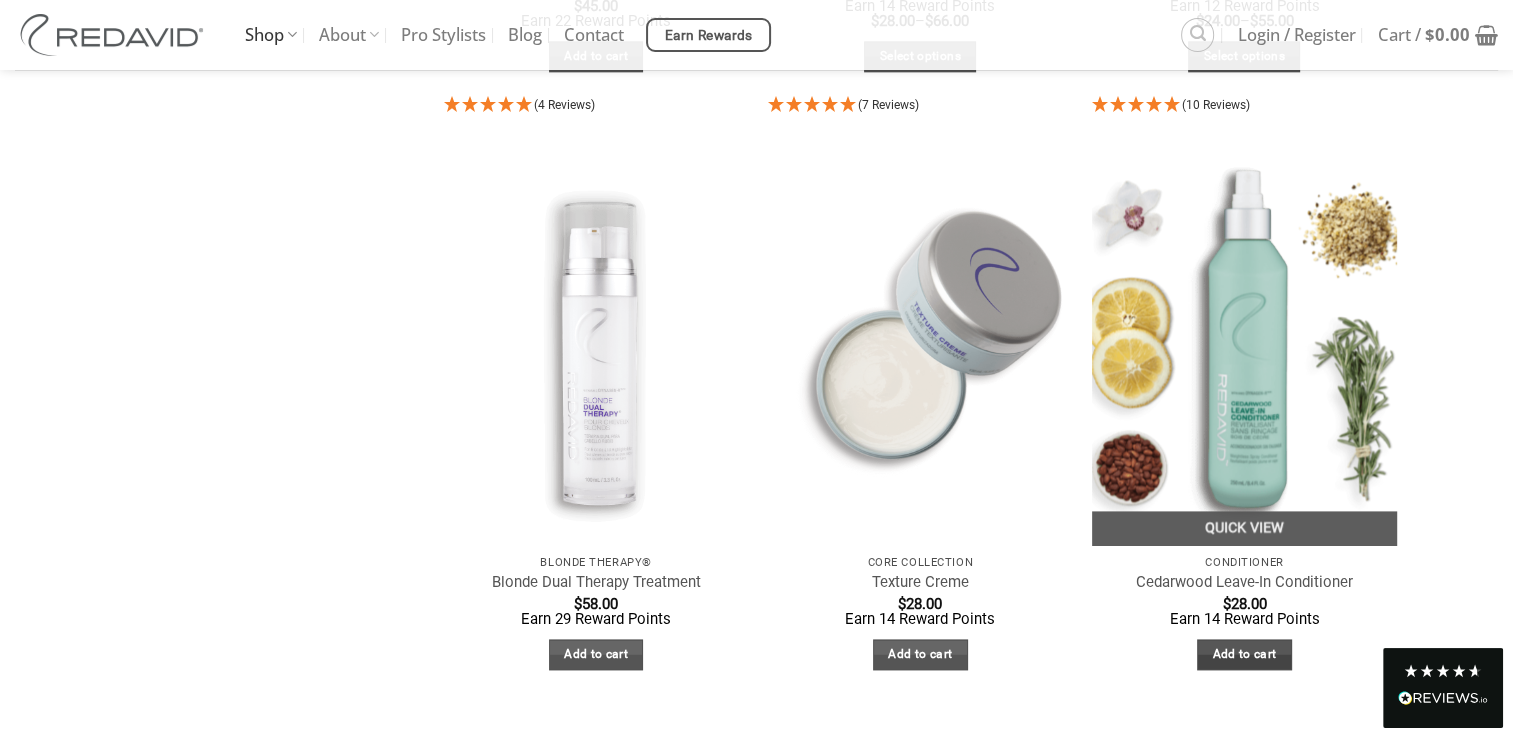 click on "Add to cart" at bounding box center [1244, 654] 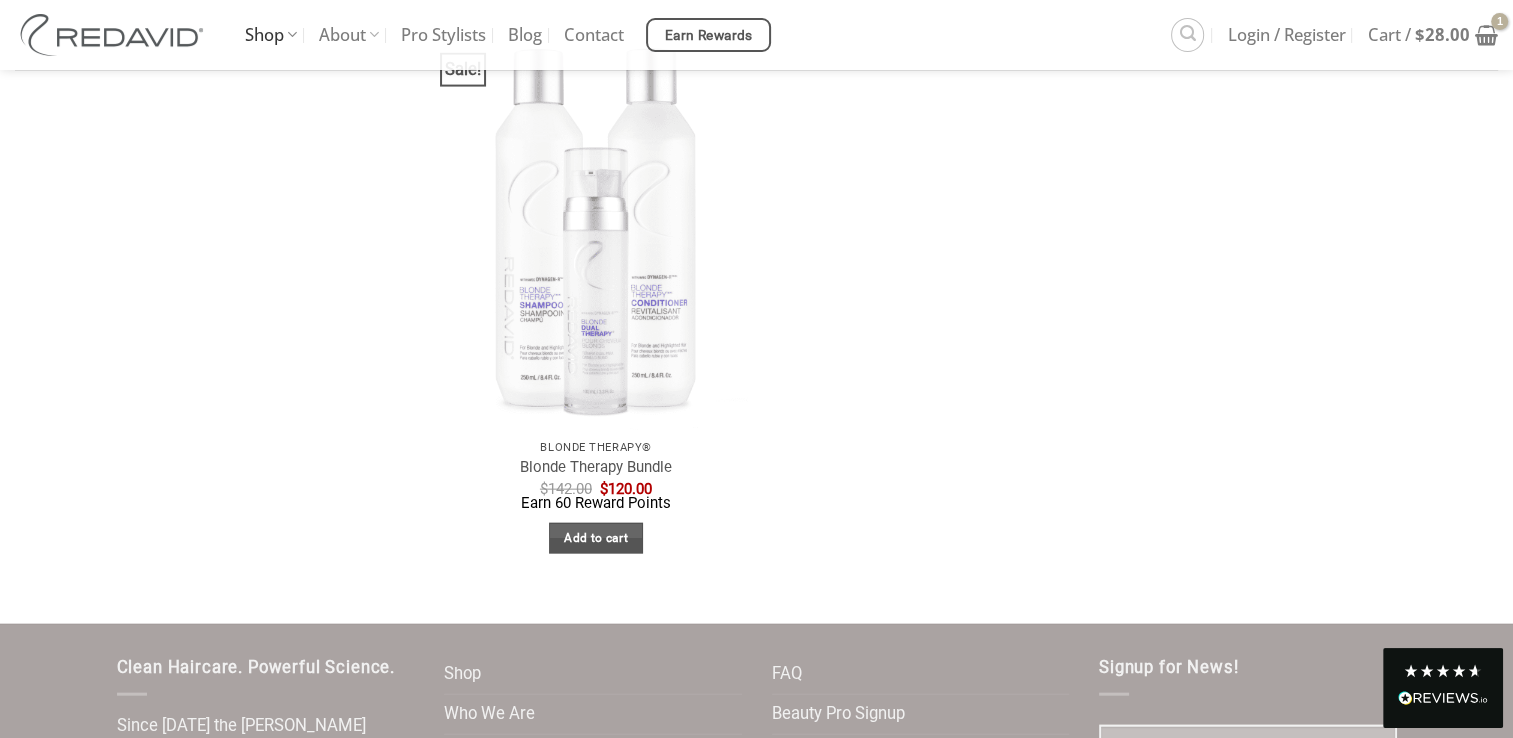 scroll, scrollTop: 4397, scrollLeft: 0, axis: vertical 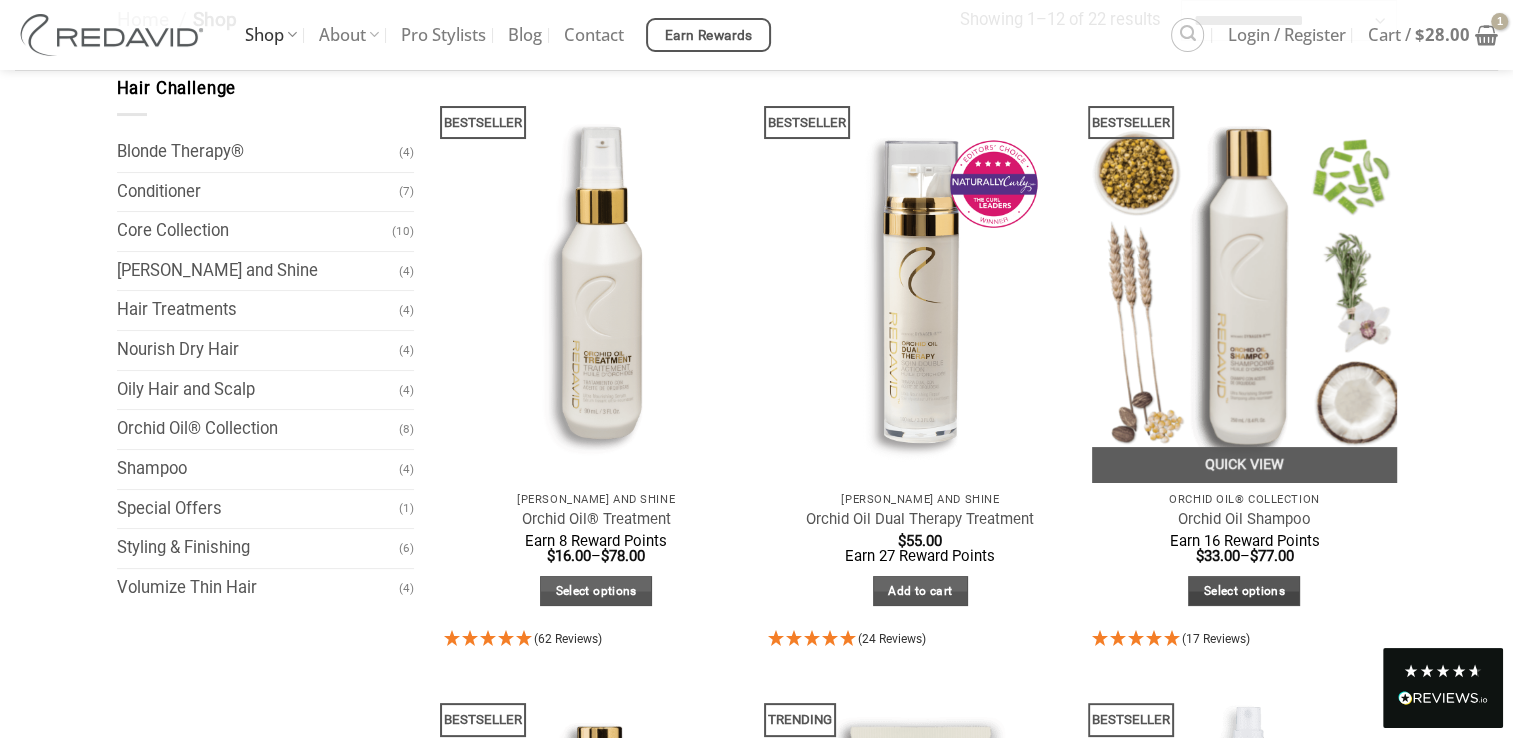 click on "Select options" at bounding box center [1244, 591] 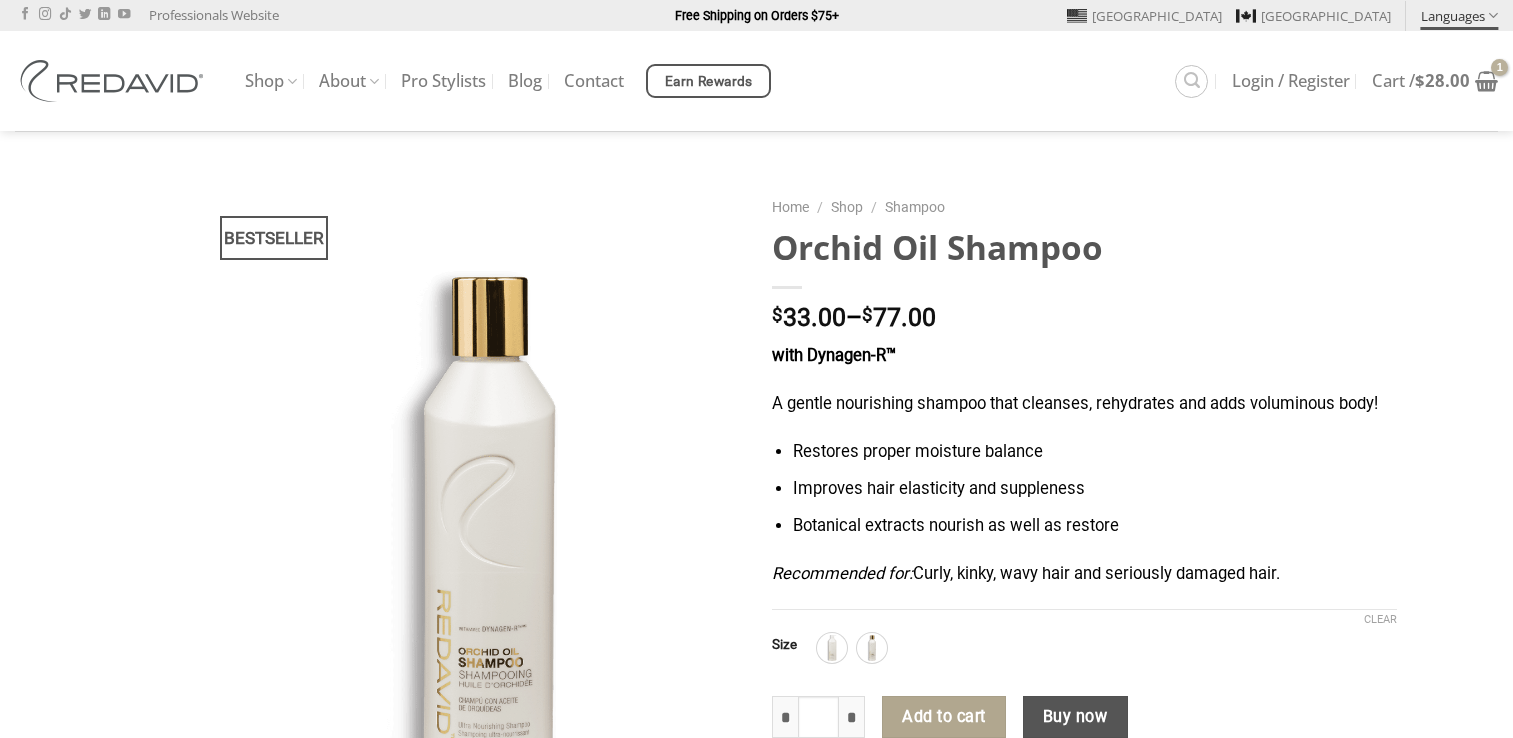 scroll, scrollTop: 0, scrollLeft: 0, axis: both 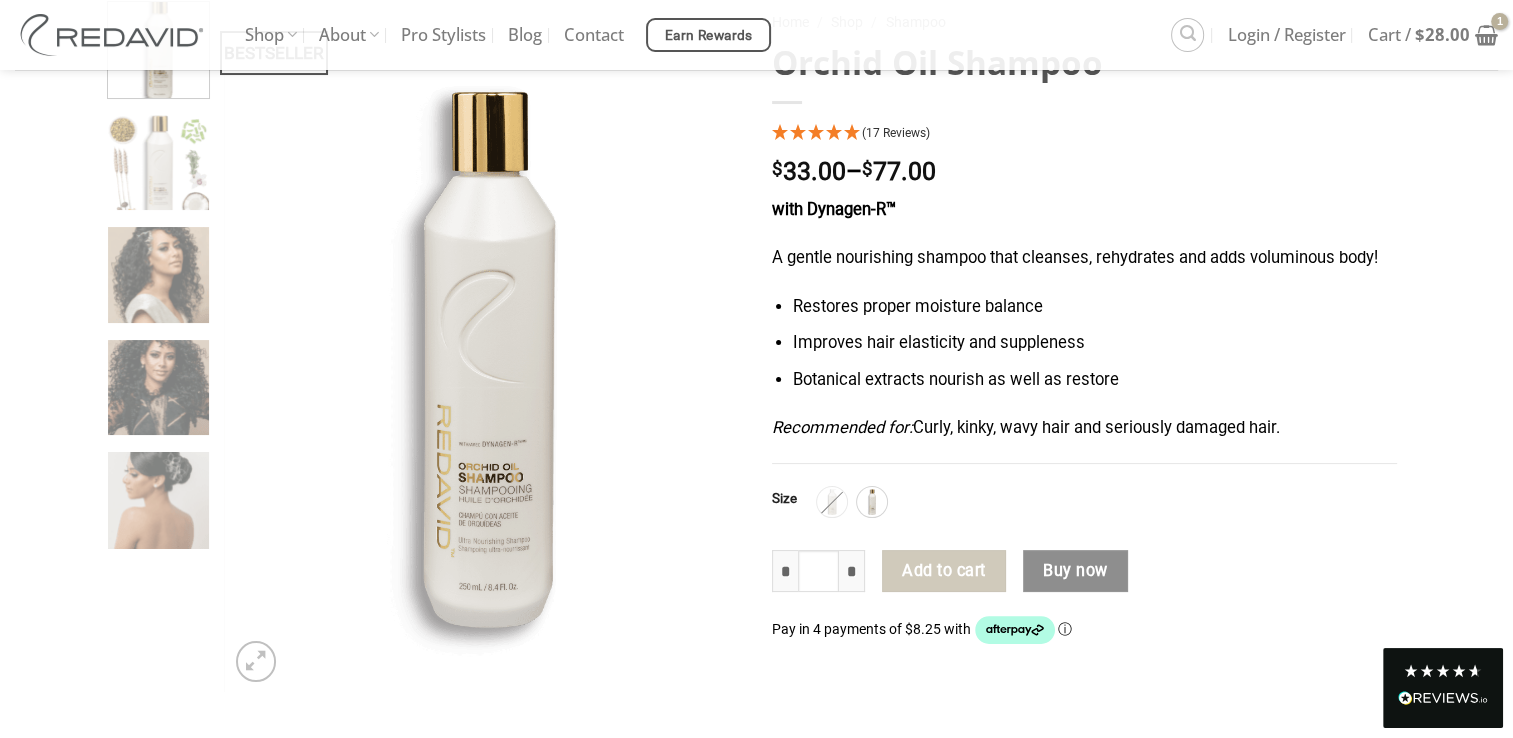 click on "Buy now" 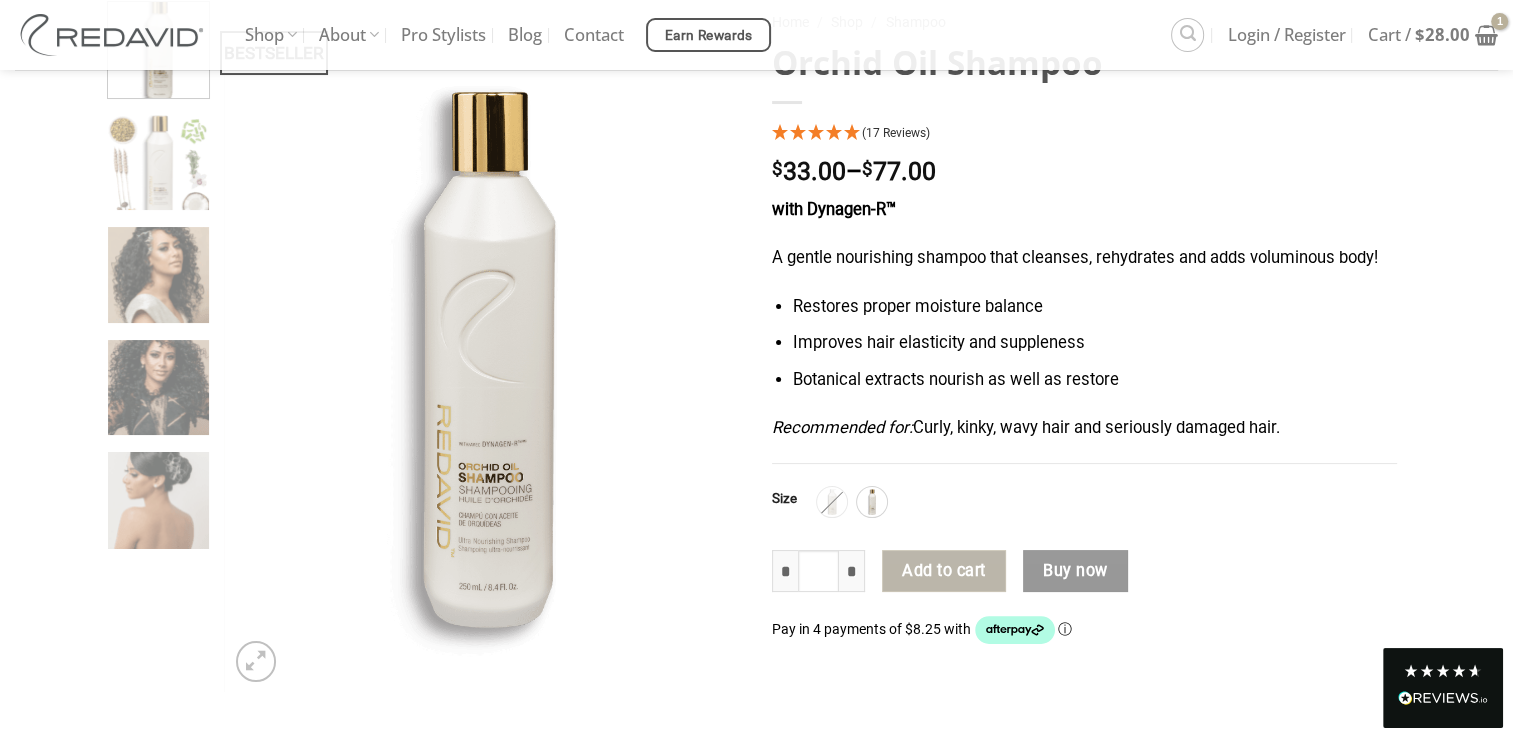 click on "Add to cart" 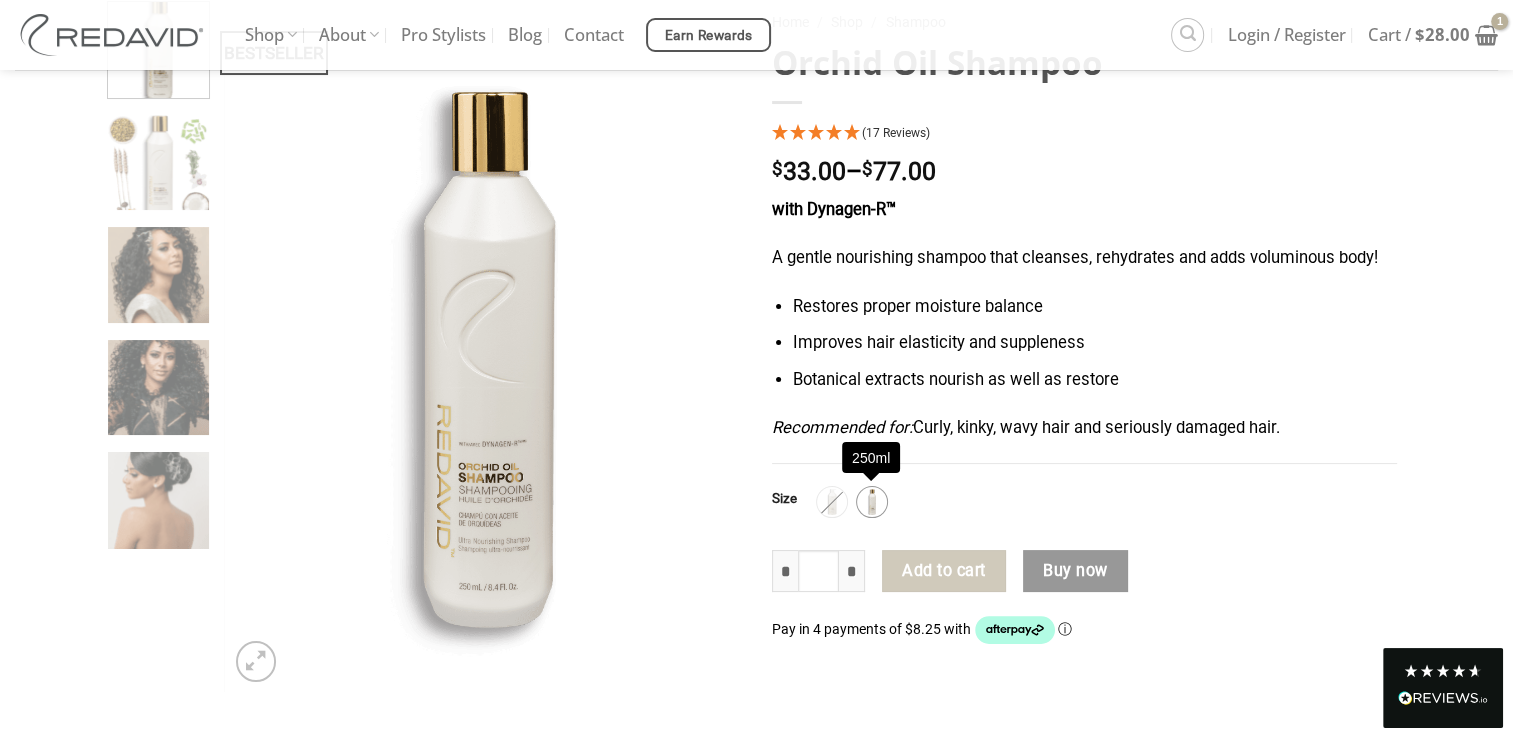 click 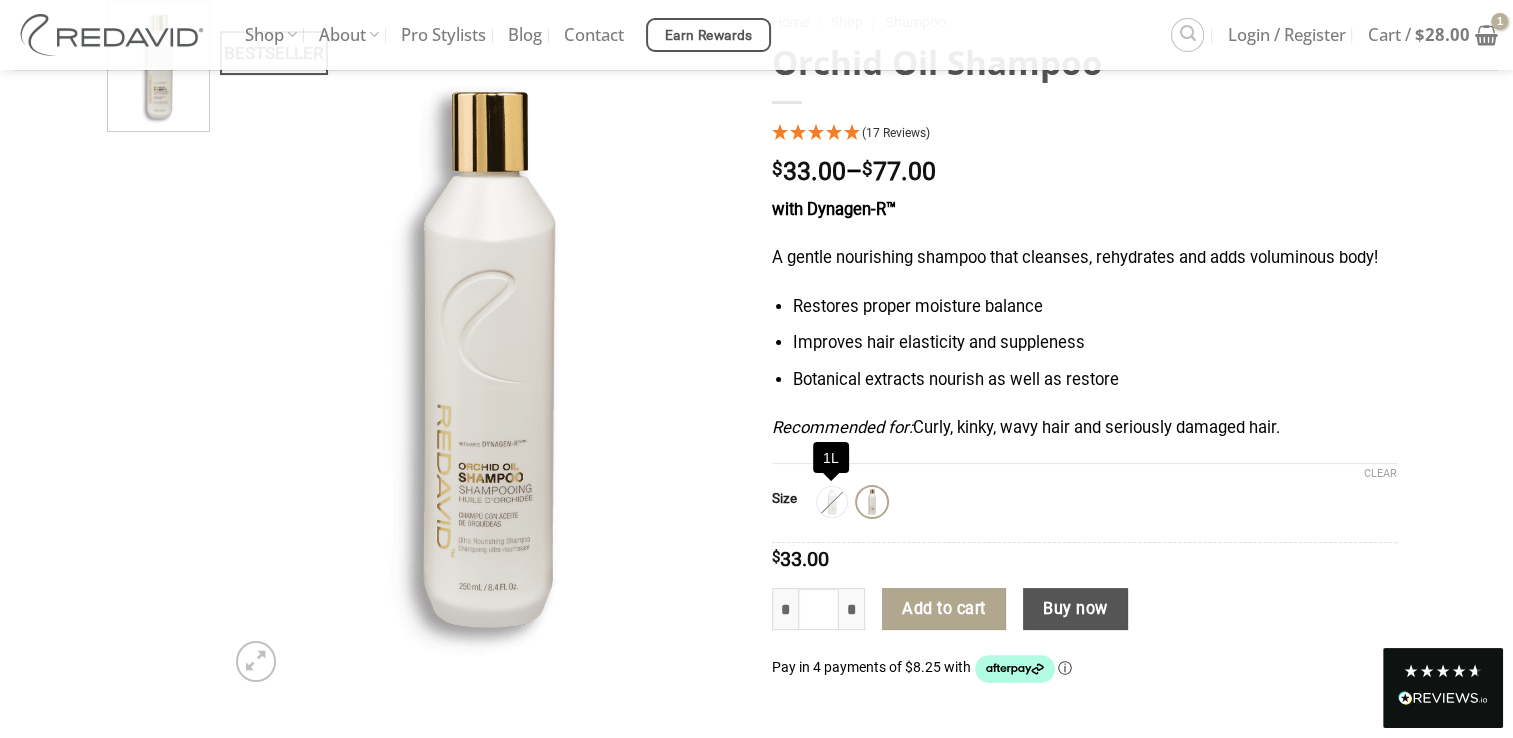 click 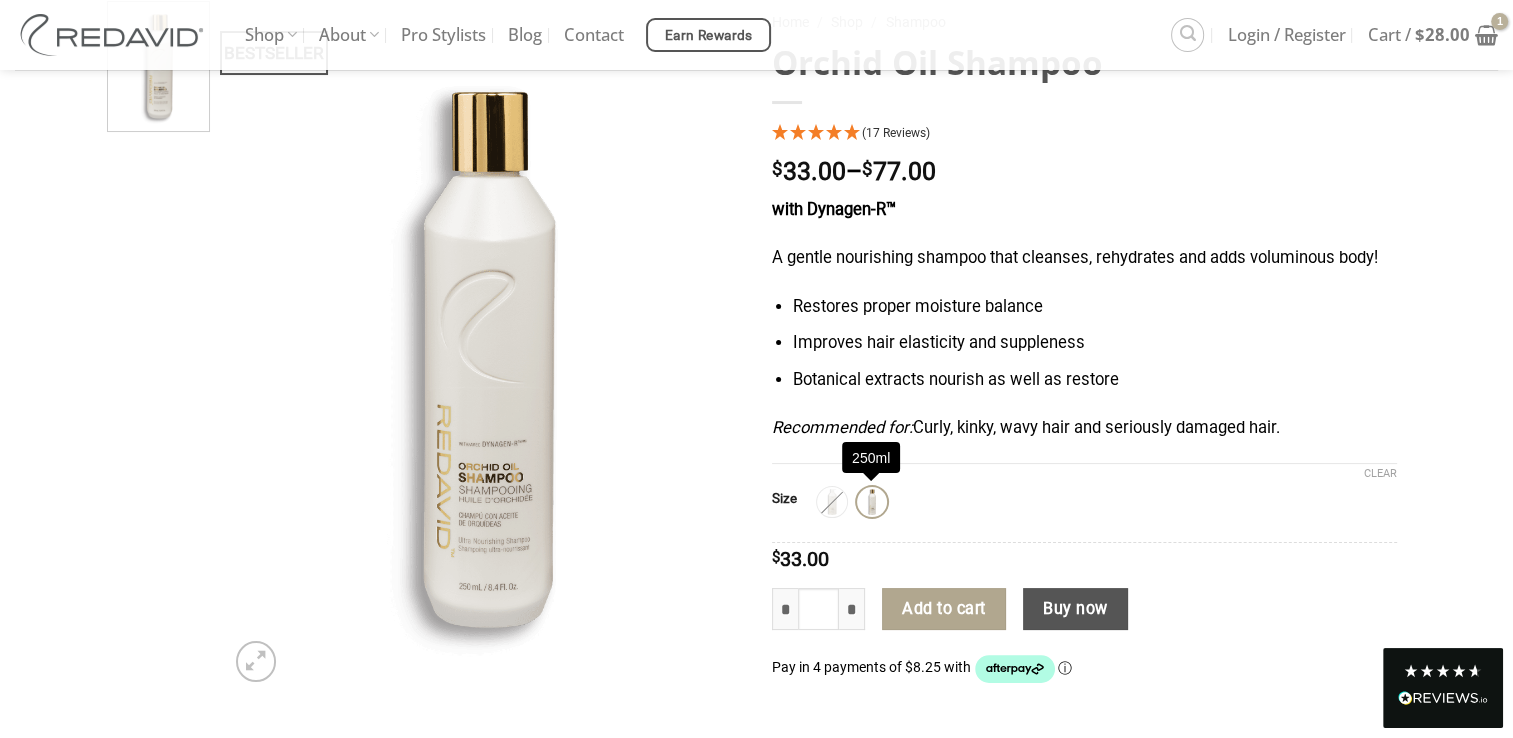 click 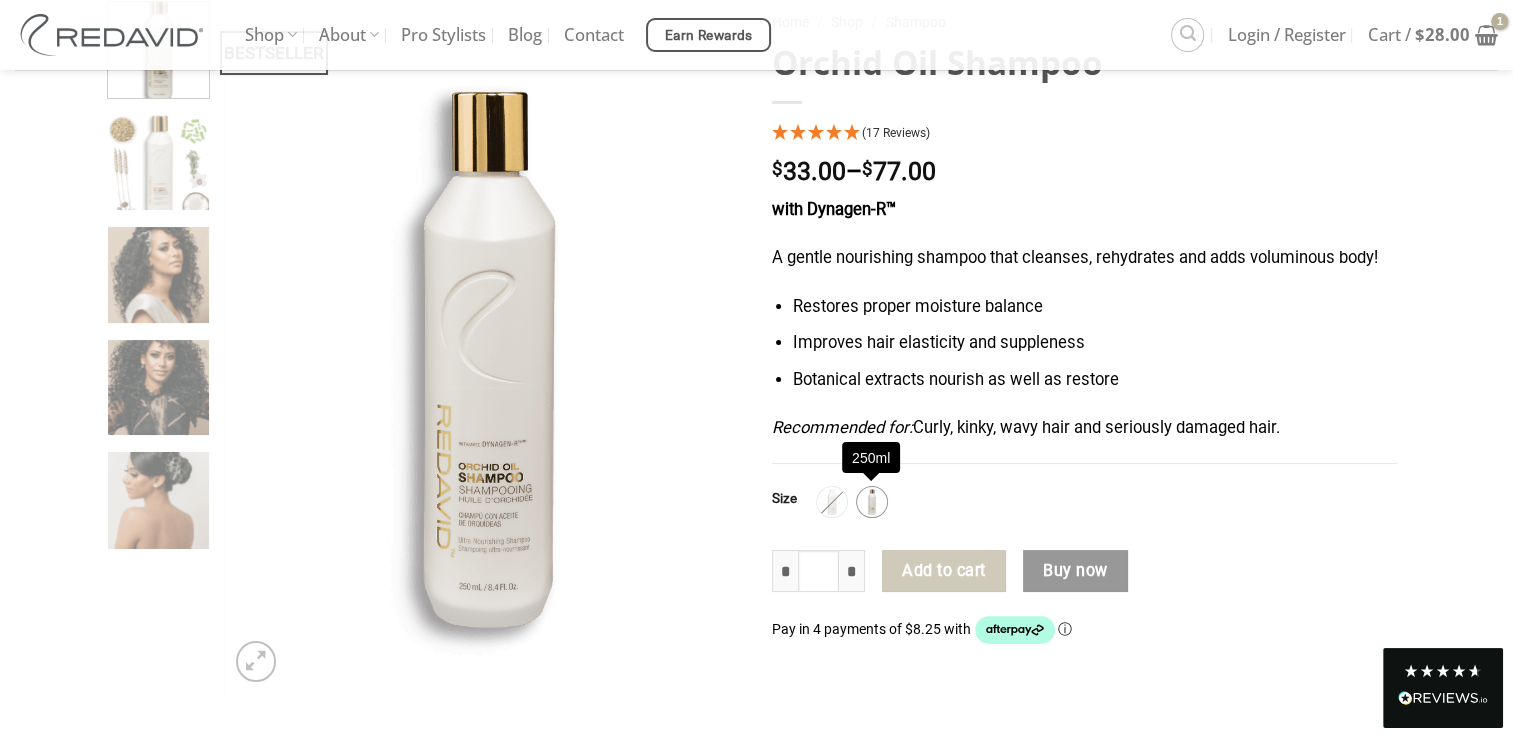 click 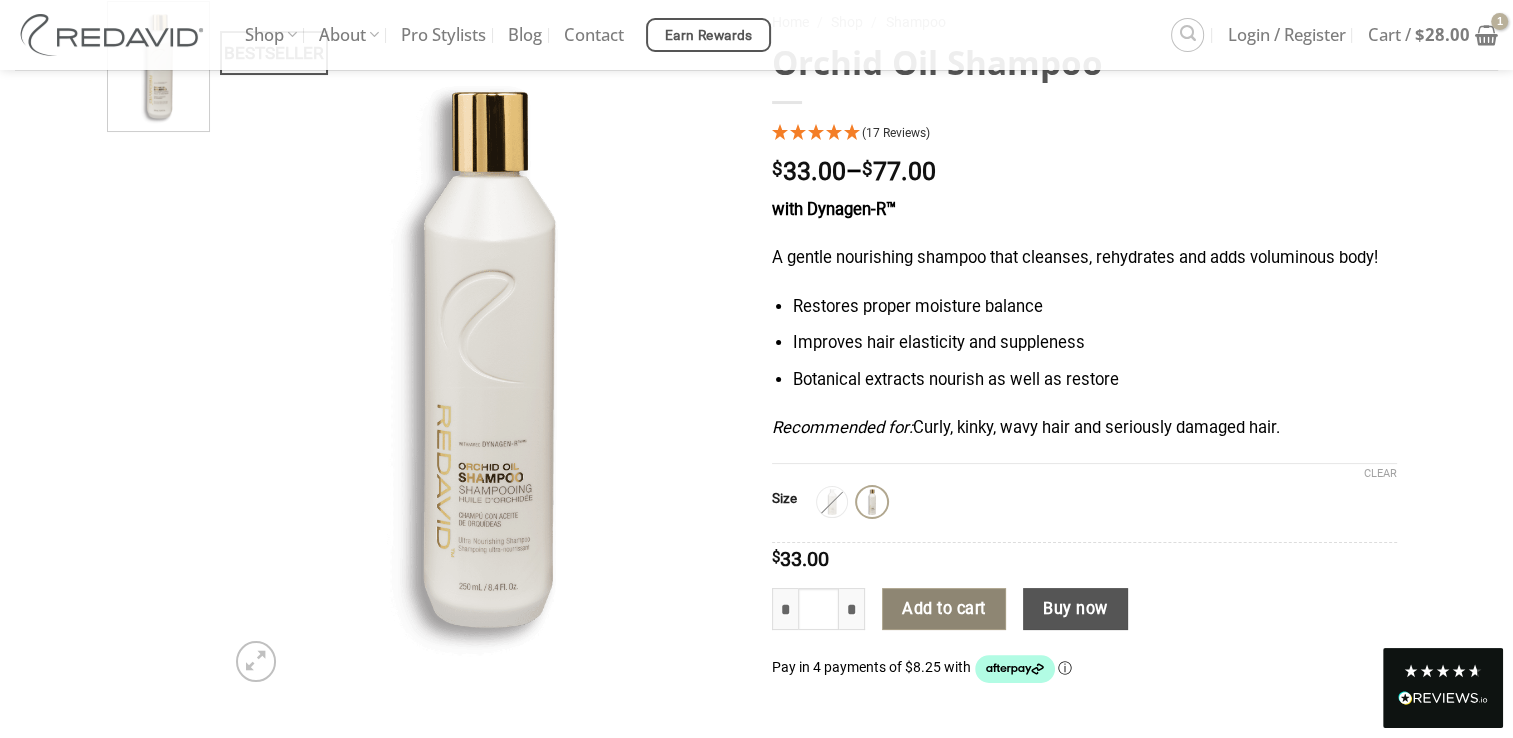 click on "Add to cart" 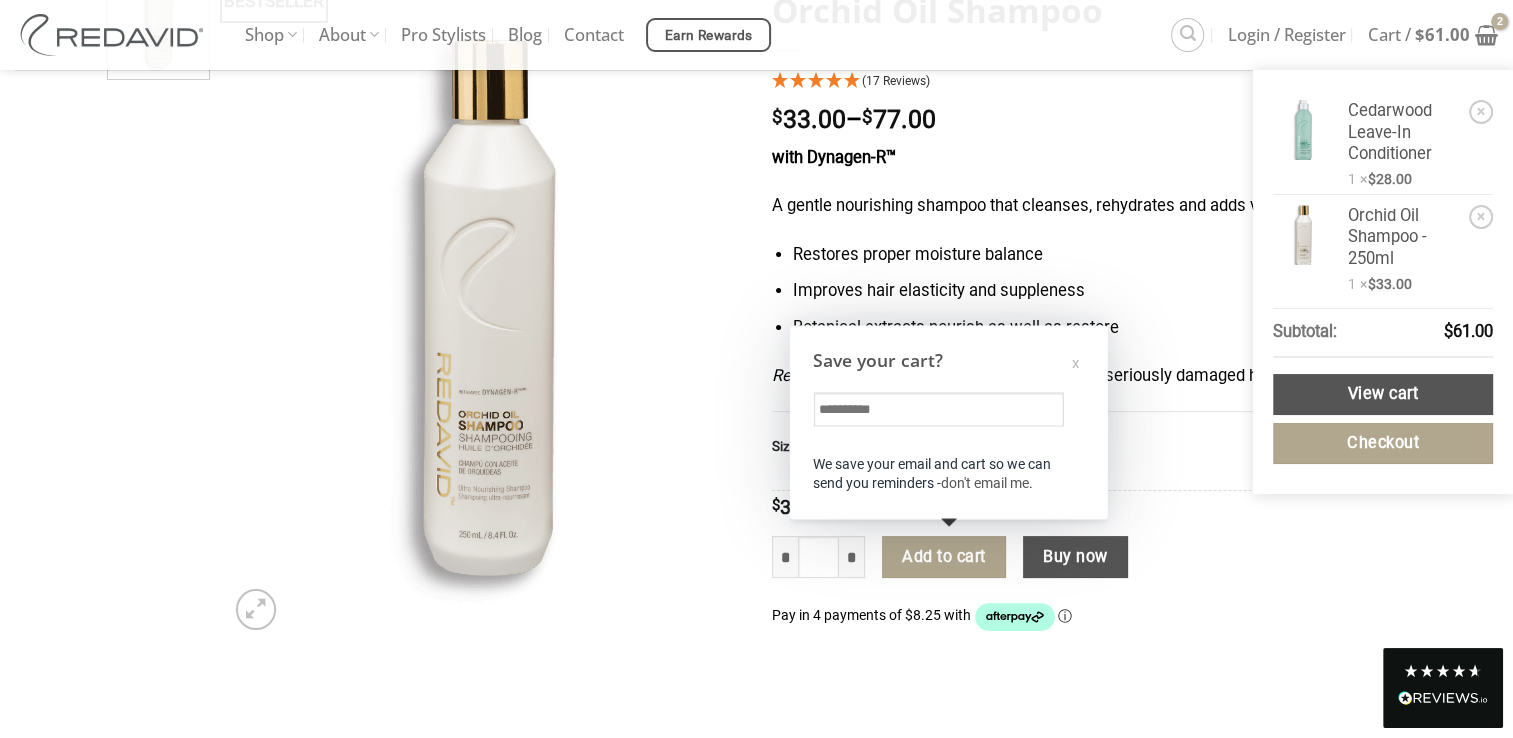 scroll, scrollTop: 271, scrollLeft: 0, axis: vertical 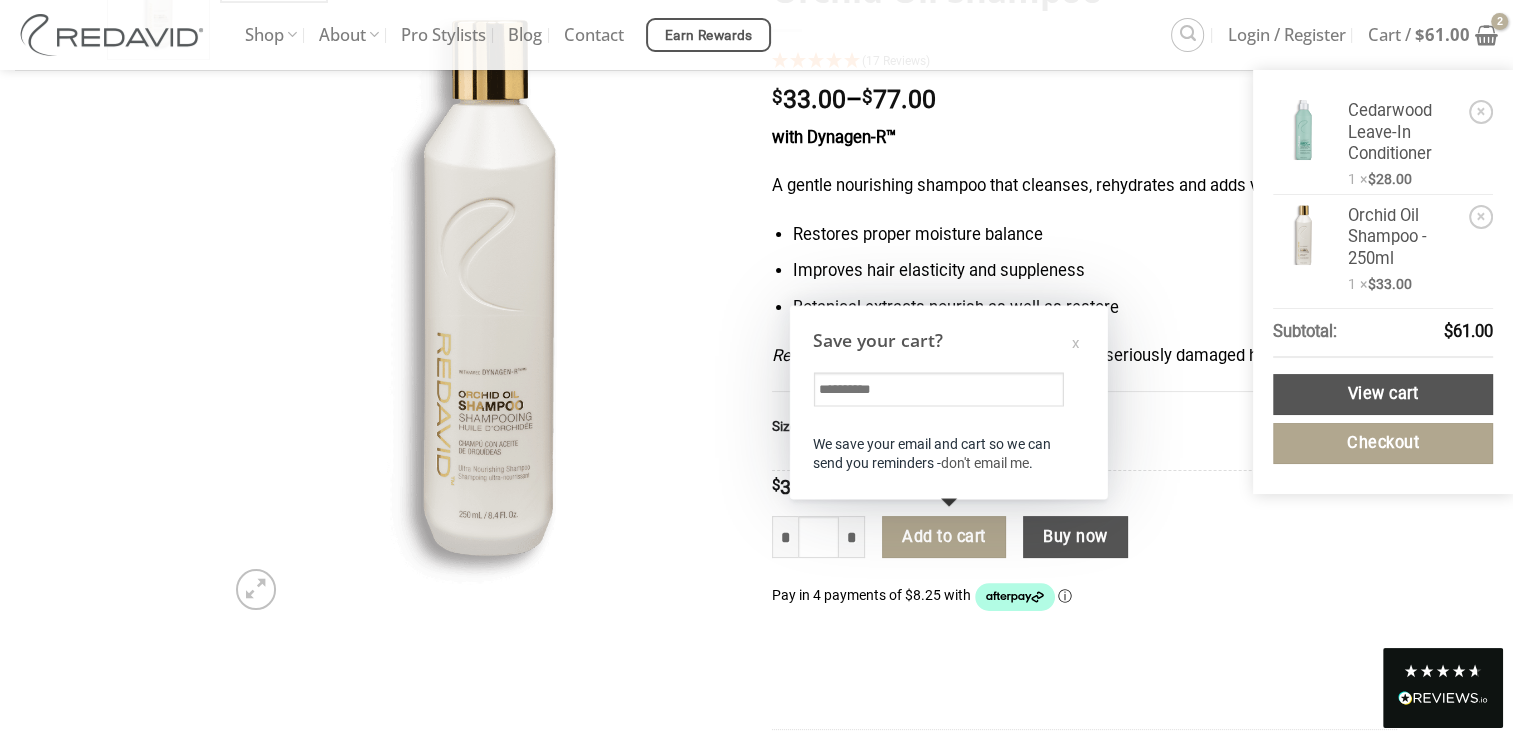 click on "Pay in 4 payments of $8.25 with Afterpay   ⓘ" 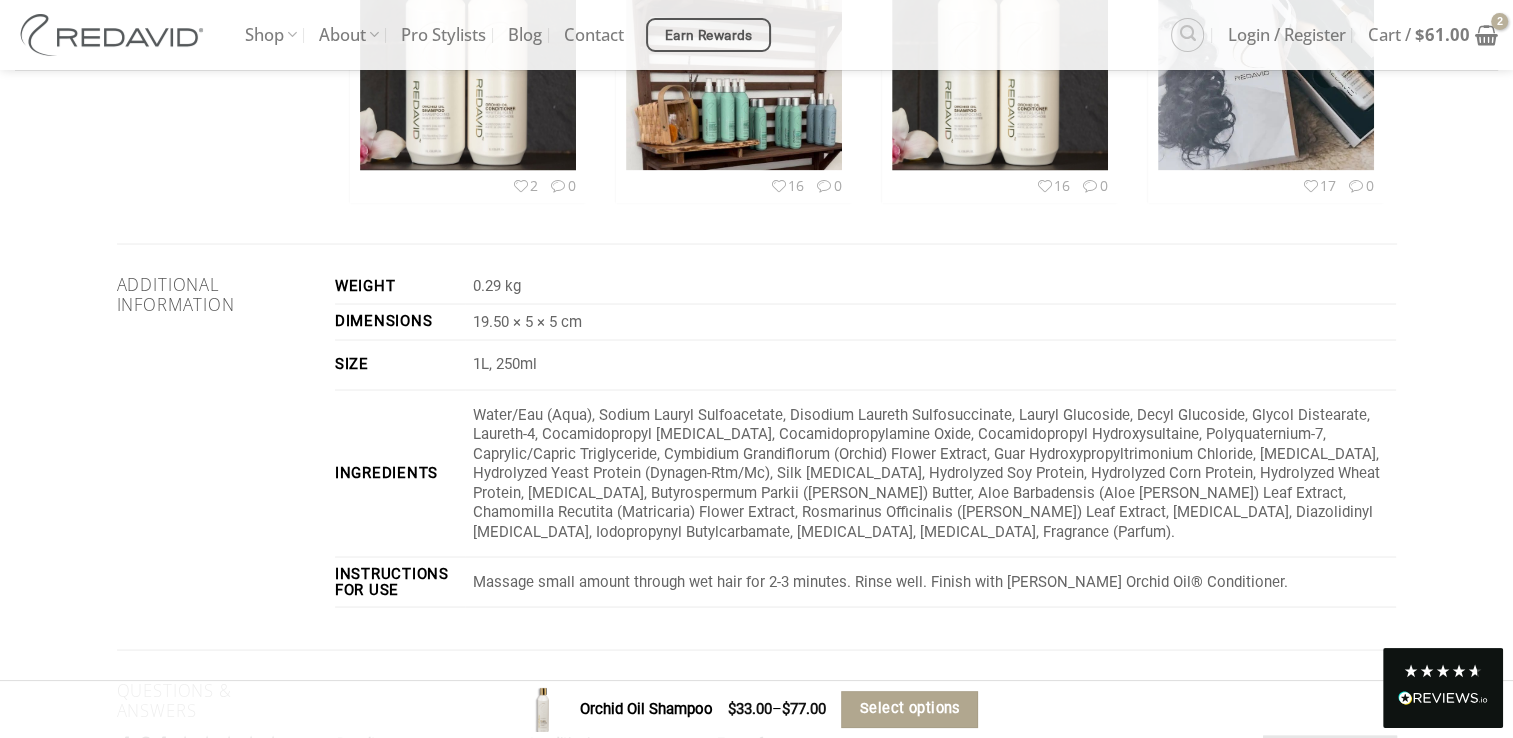 scroll, scrollTop: 3220, scrollLeft: 0, axis: vertical 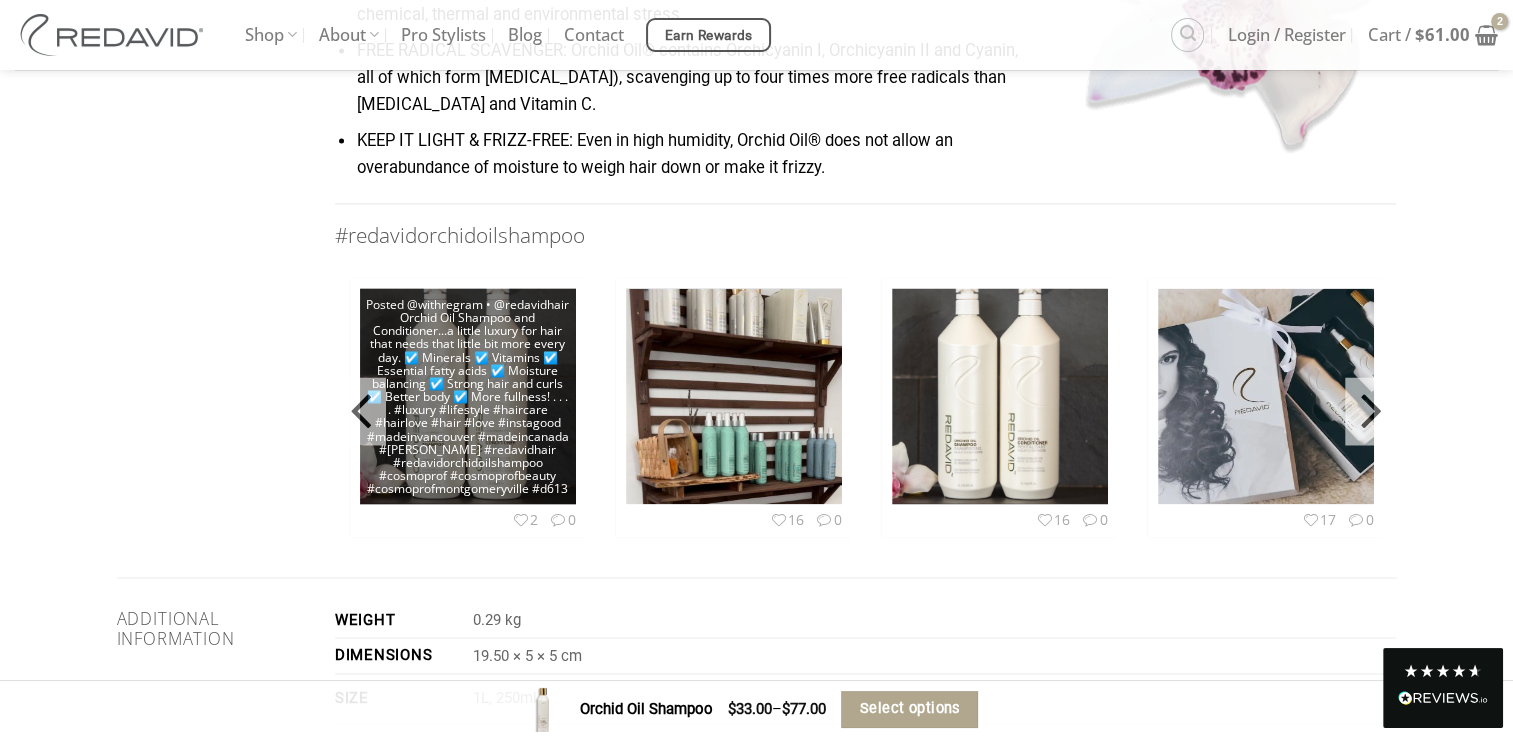 click 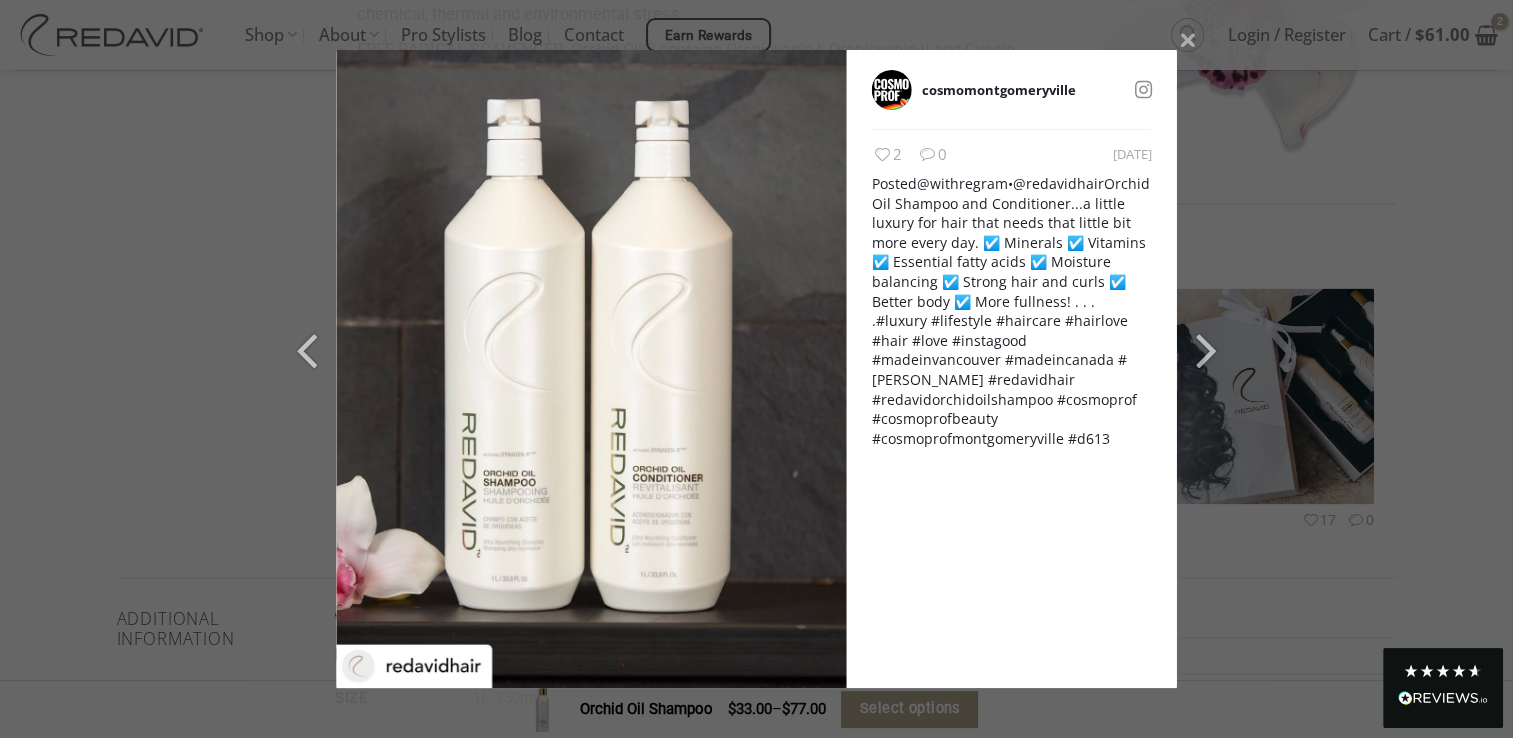 click on "cosmomontgomeryville 2 months ago  2  0 Posted  @withregram  •  @redavidhair  Orchid Oil Shampoo and Conditioner...a little luxury for hair that needs that little bit more every day.
☑️ Minerals
☑️ Vitamins
☑️ Essential fatty acids
☑️ Moisture balancing
☑️ Strong hair and curls
☑️ Better body
☑️ More fullness!
.
.
.
.
#luxury   #lifestyle   #haircare   #hairlove   #hair   #love   #instagood   #madeinvancouver   #madeincanada   #redavid   #redavidhair   #redavidorchidoilshampoo   #cosmoprof   #cosmoprofbeauty   #cosmoprofmontgomeryville   #d613" at bounding box center (756, 369) 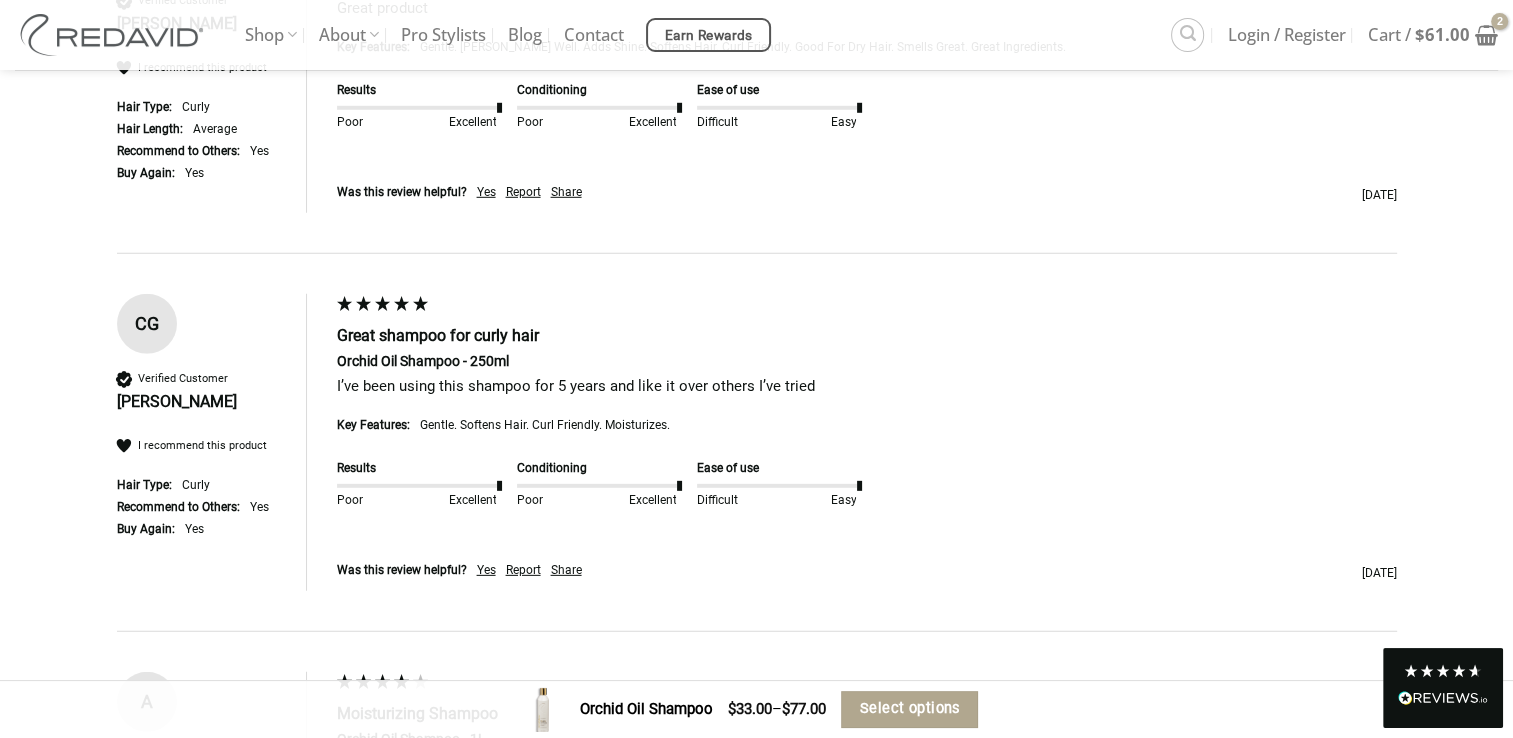 scroll, scrollTop: 5944, scrollLeft: 0, axis: vertical 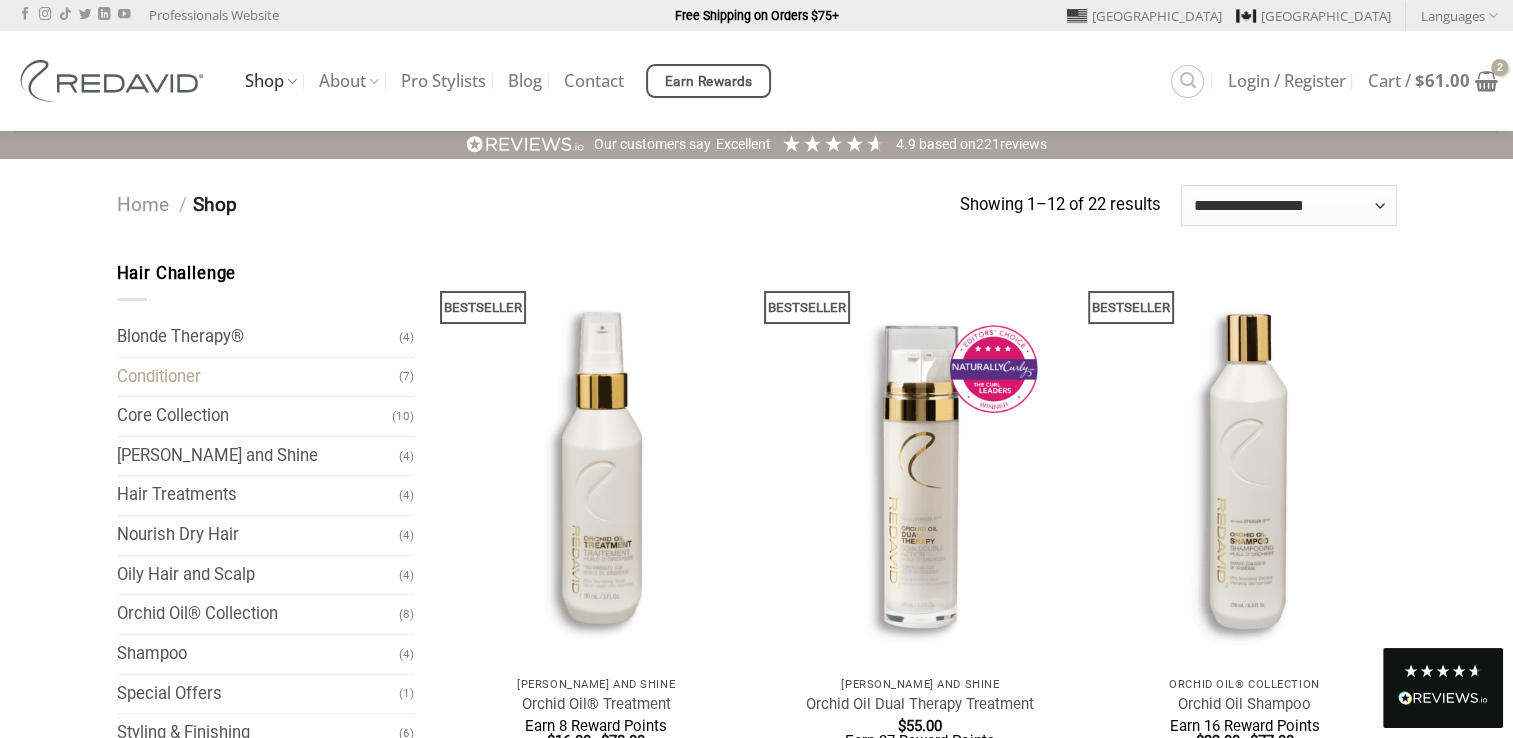 click on "Conditioner" at bounding box center (258, 377) 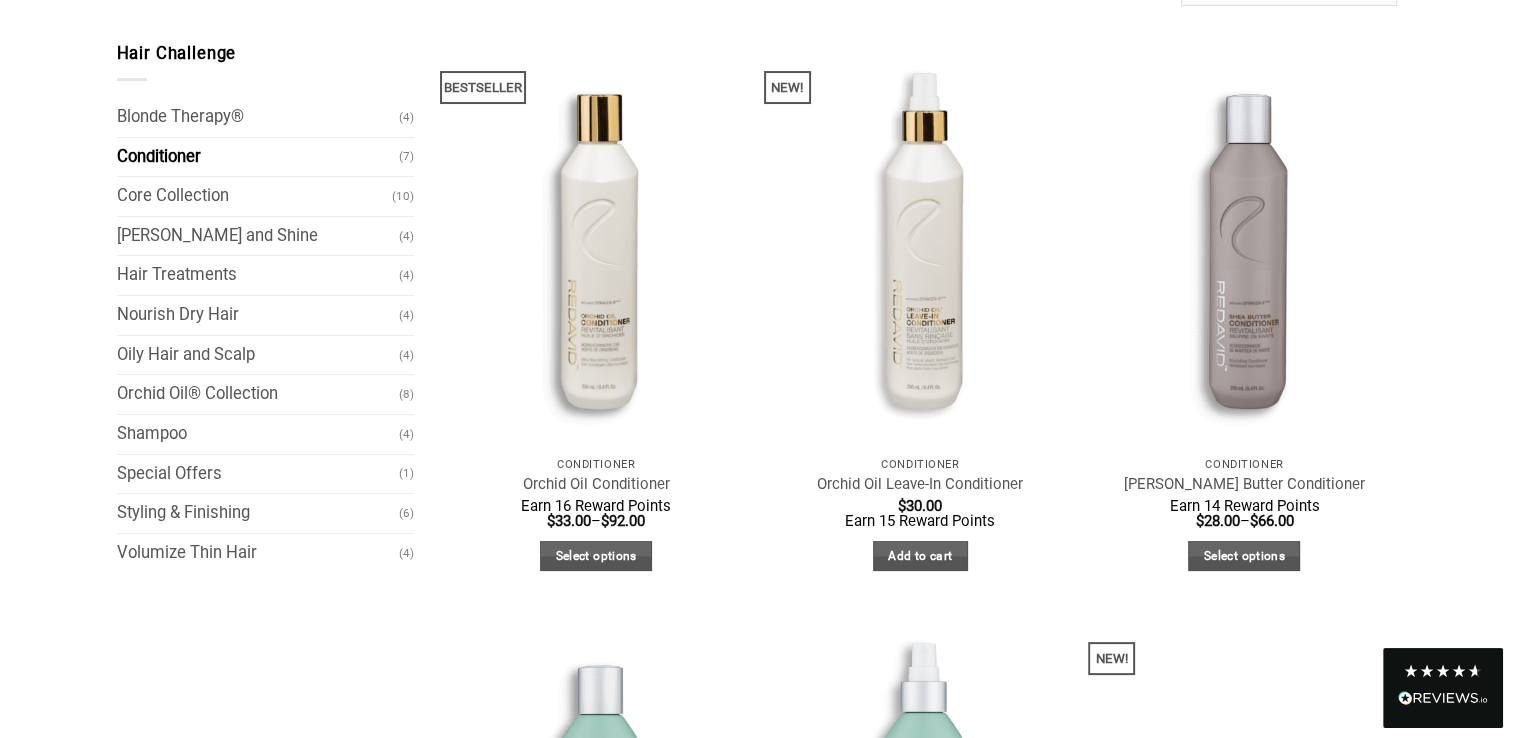 scroll, scrollTop: 217, scrollLeft: 0, axis: vertical 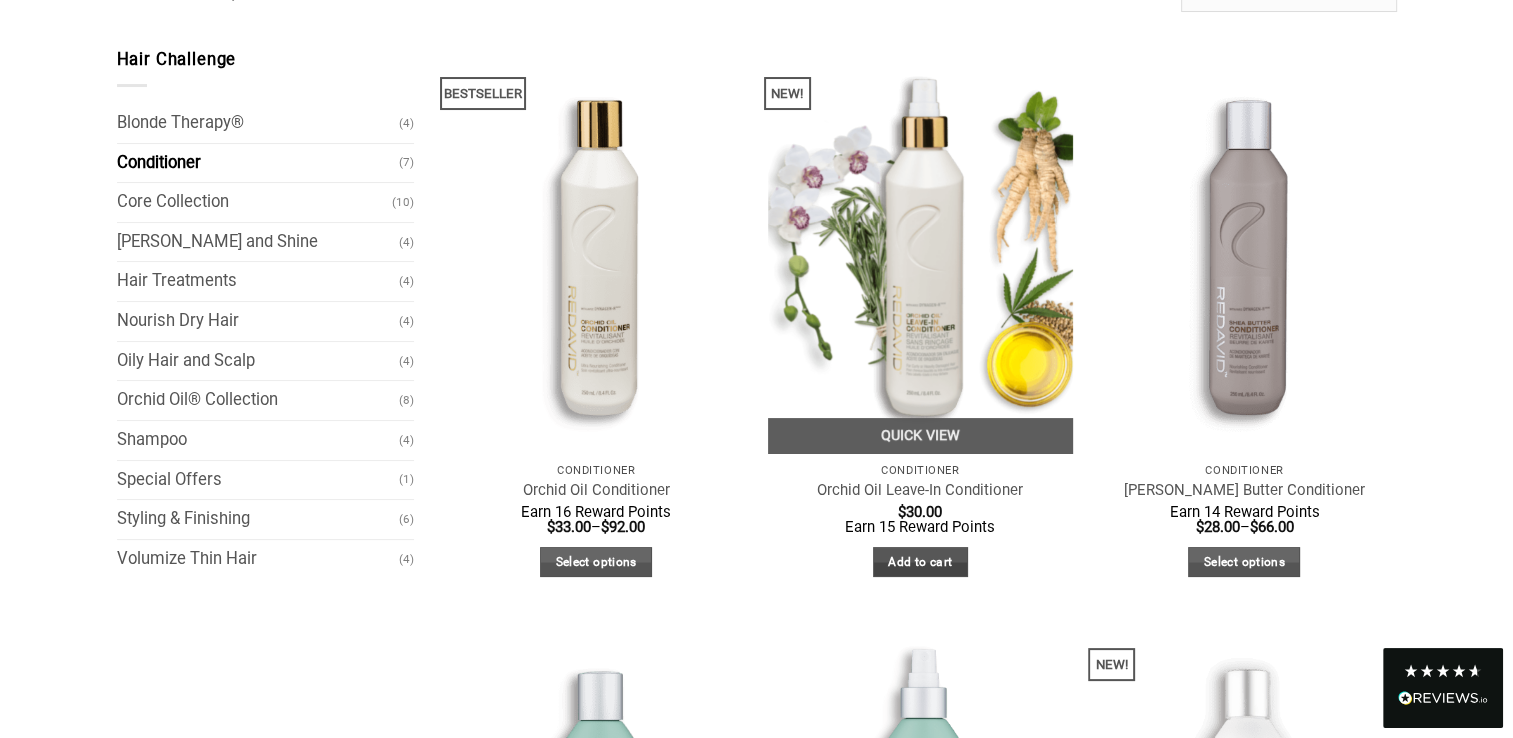 click on "Add to cart" at bounding box center [920, 562] 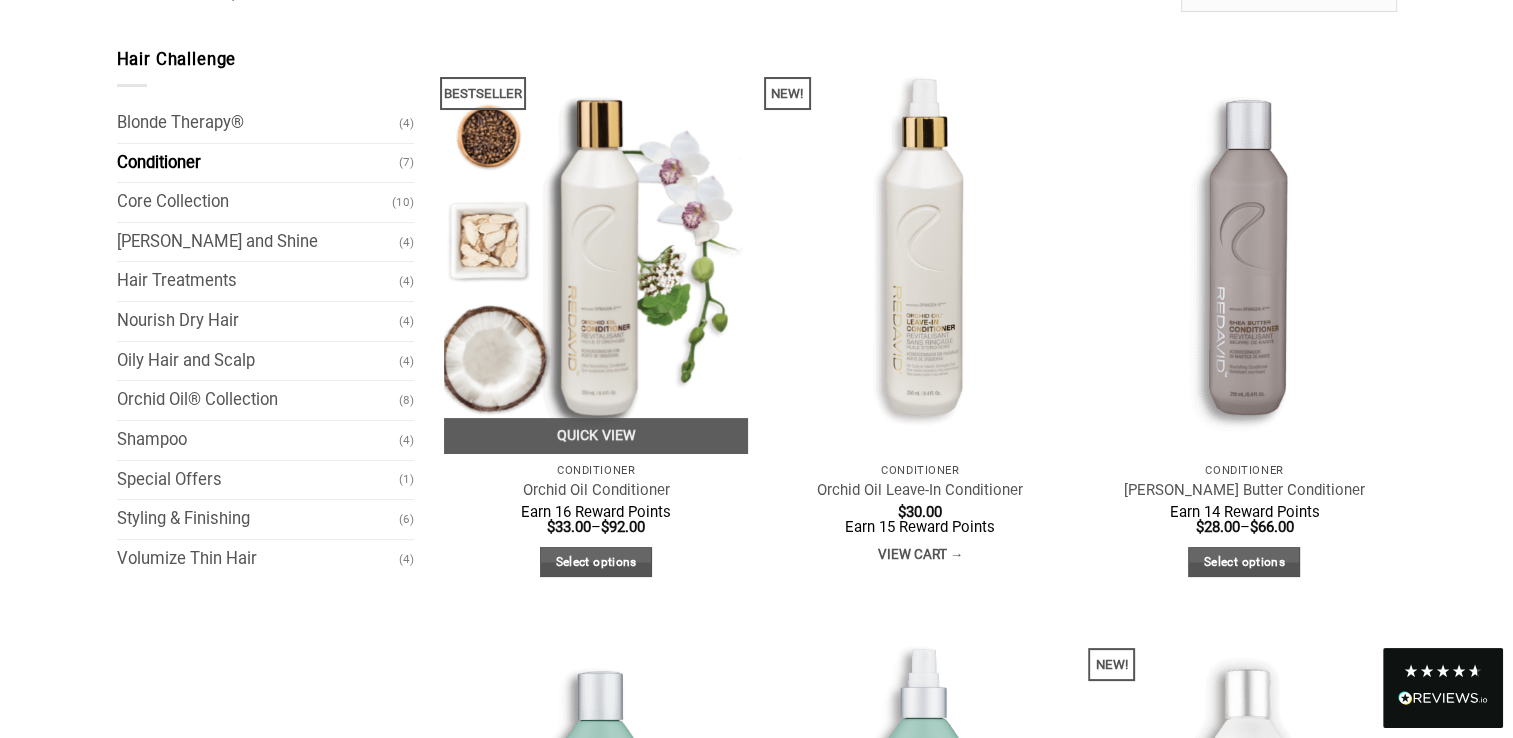 click at bounding box center [596, 250] 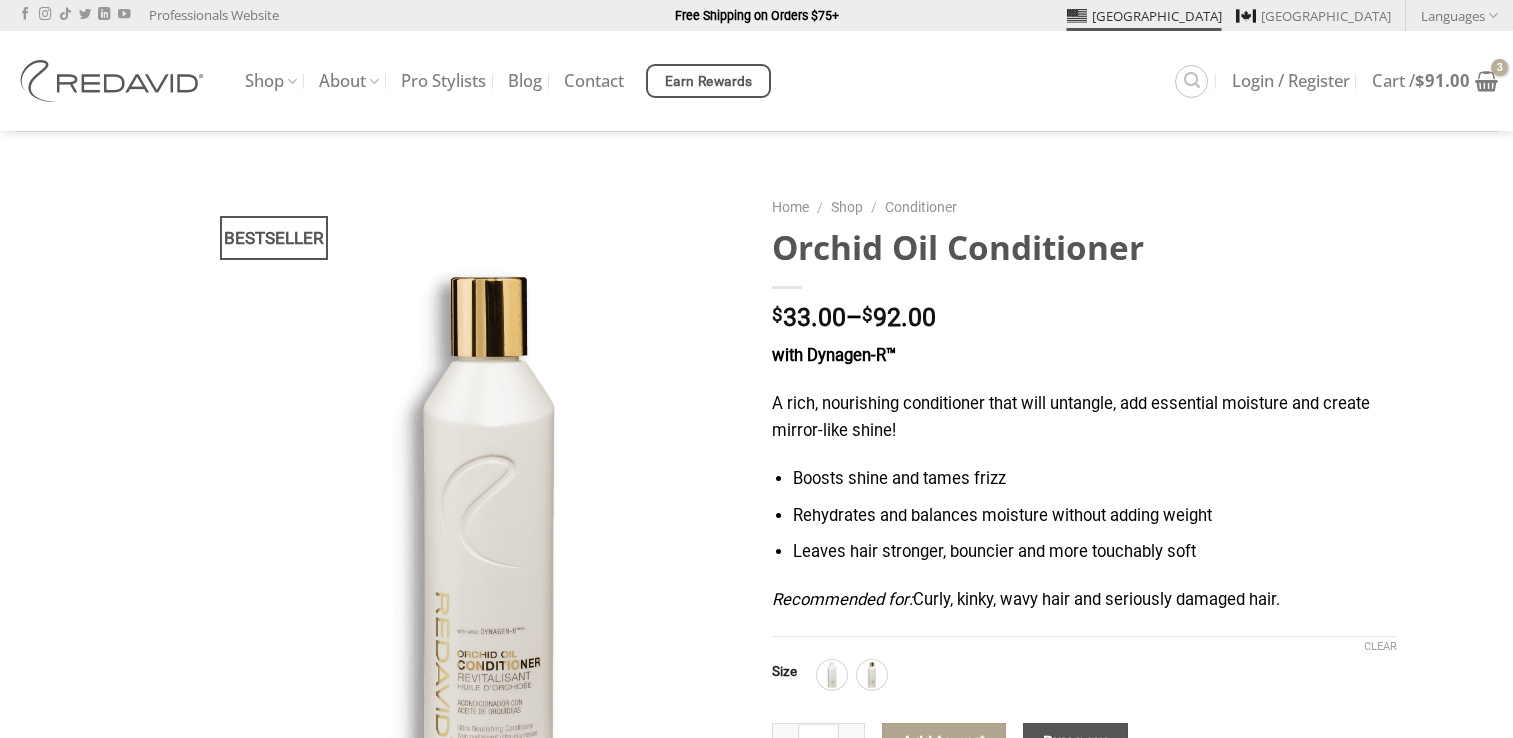 scroll, scrollTop: 0, scrollLeft: 0, axis: both 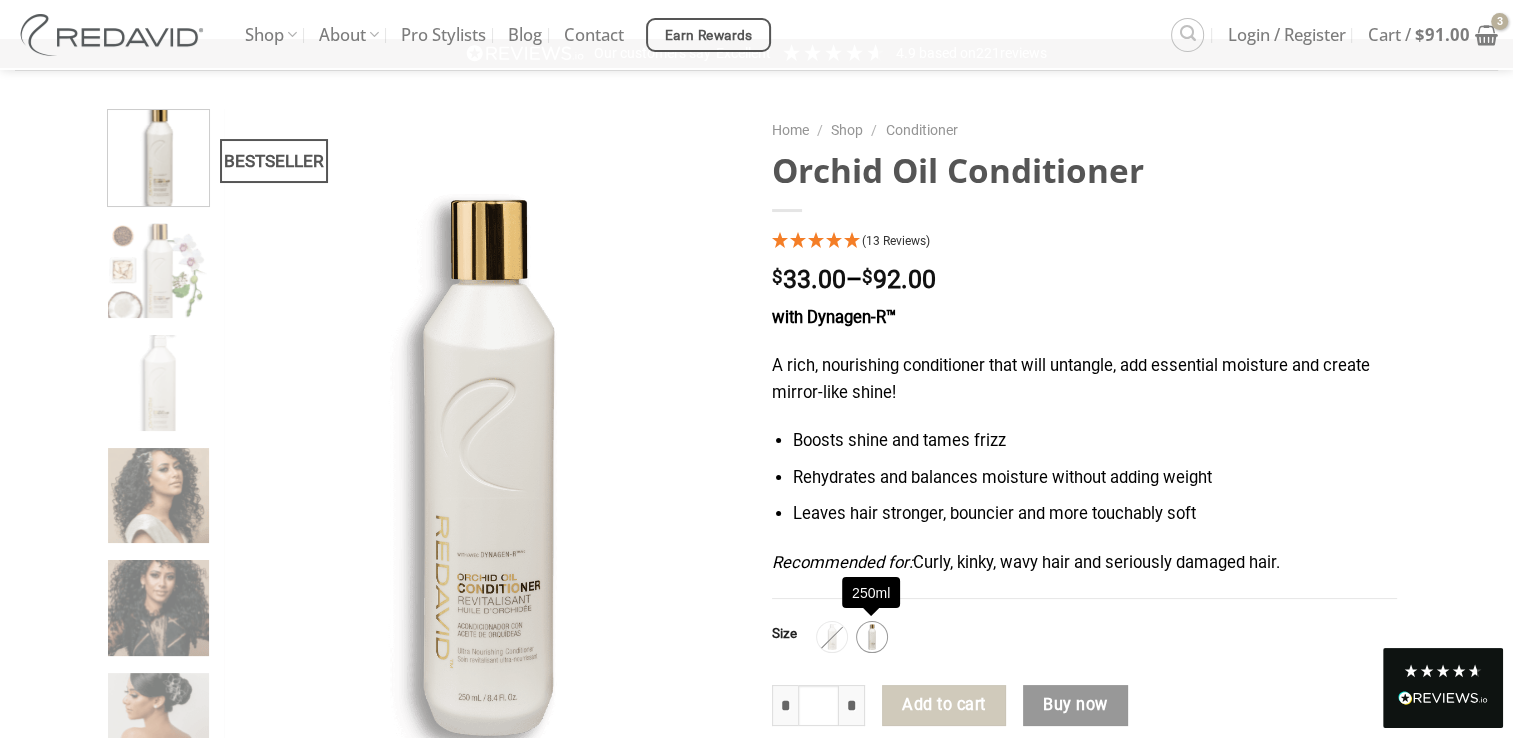 click 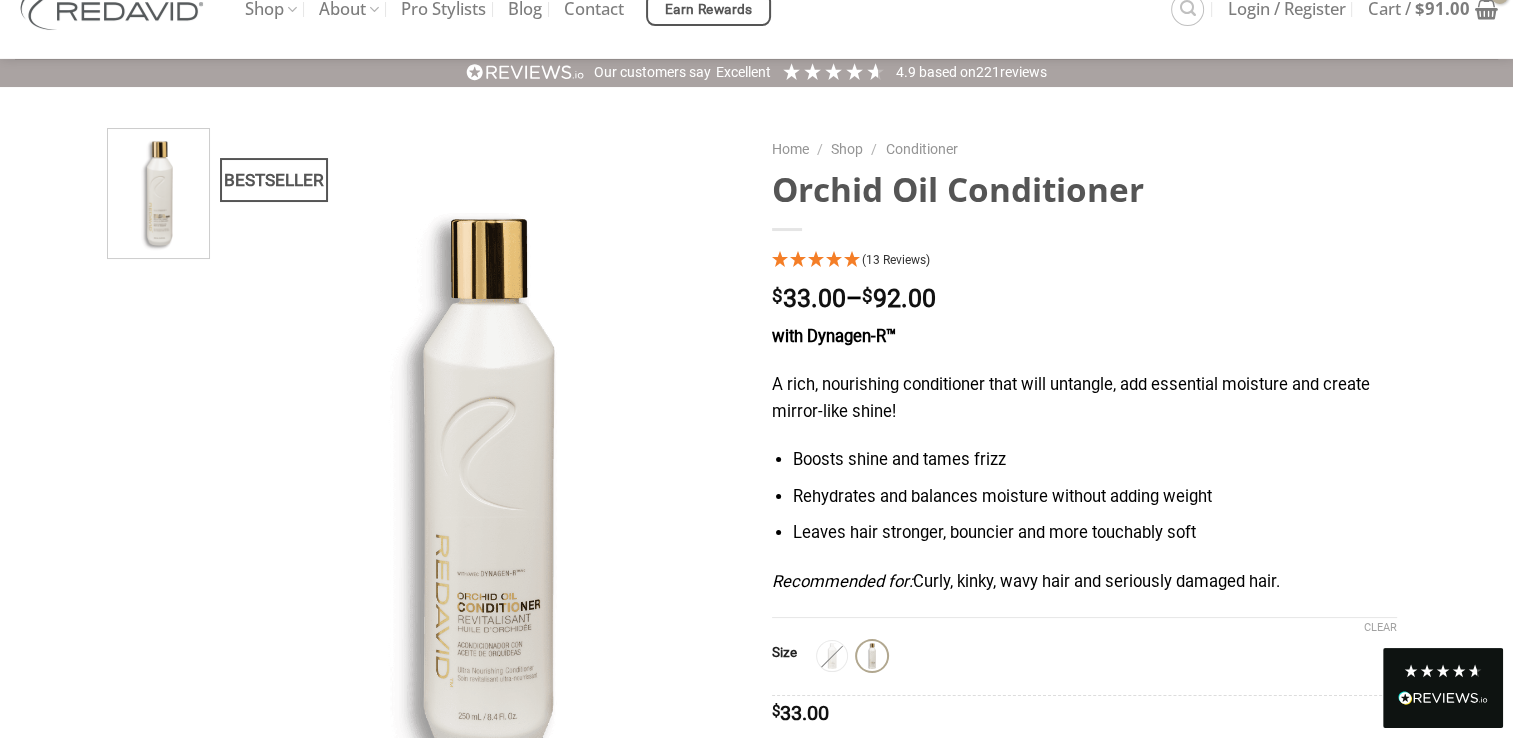 scroll, scrollTop: 0, scrollLeft: 0, axis: both 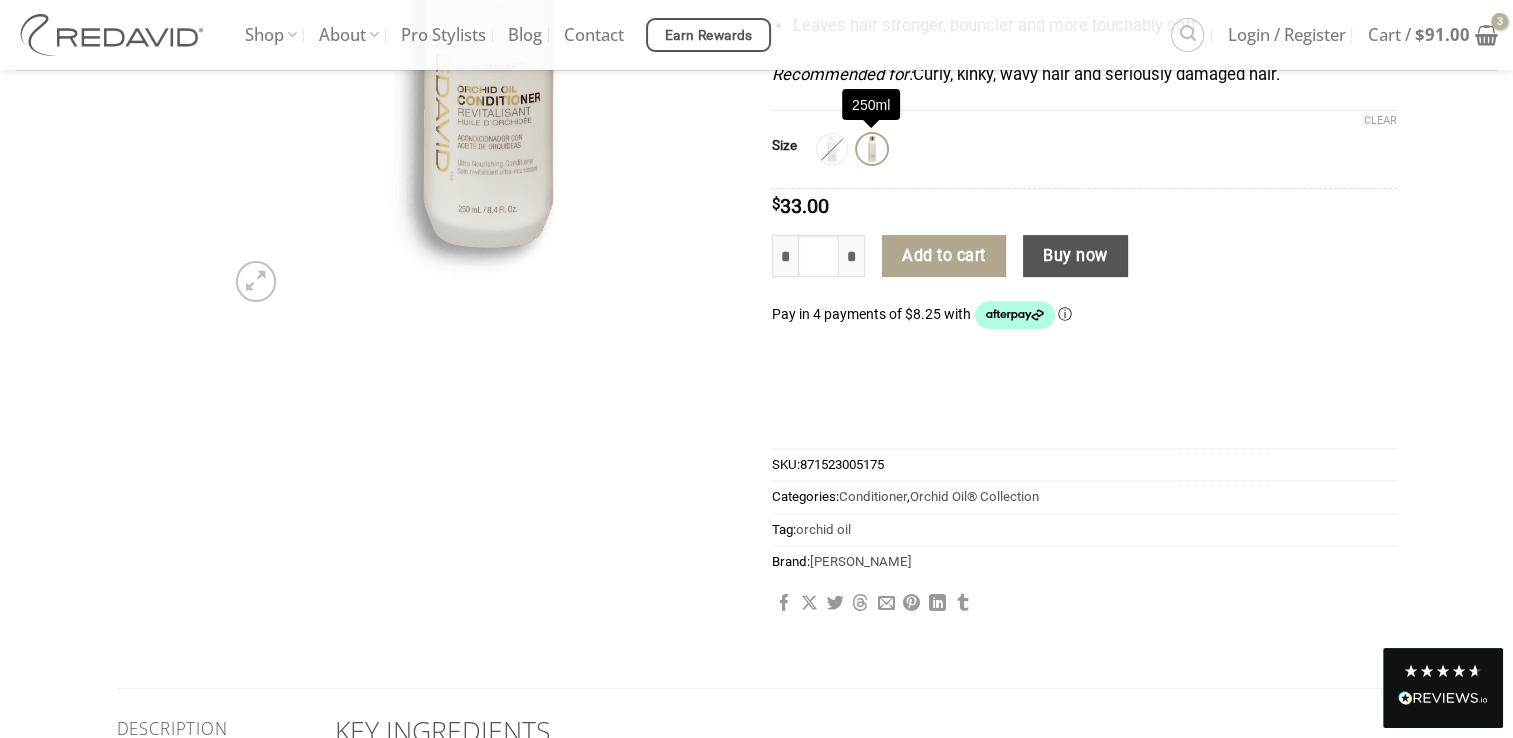 click 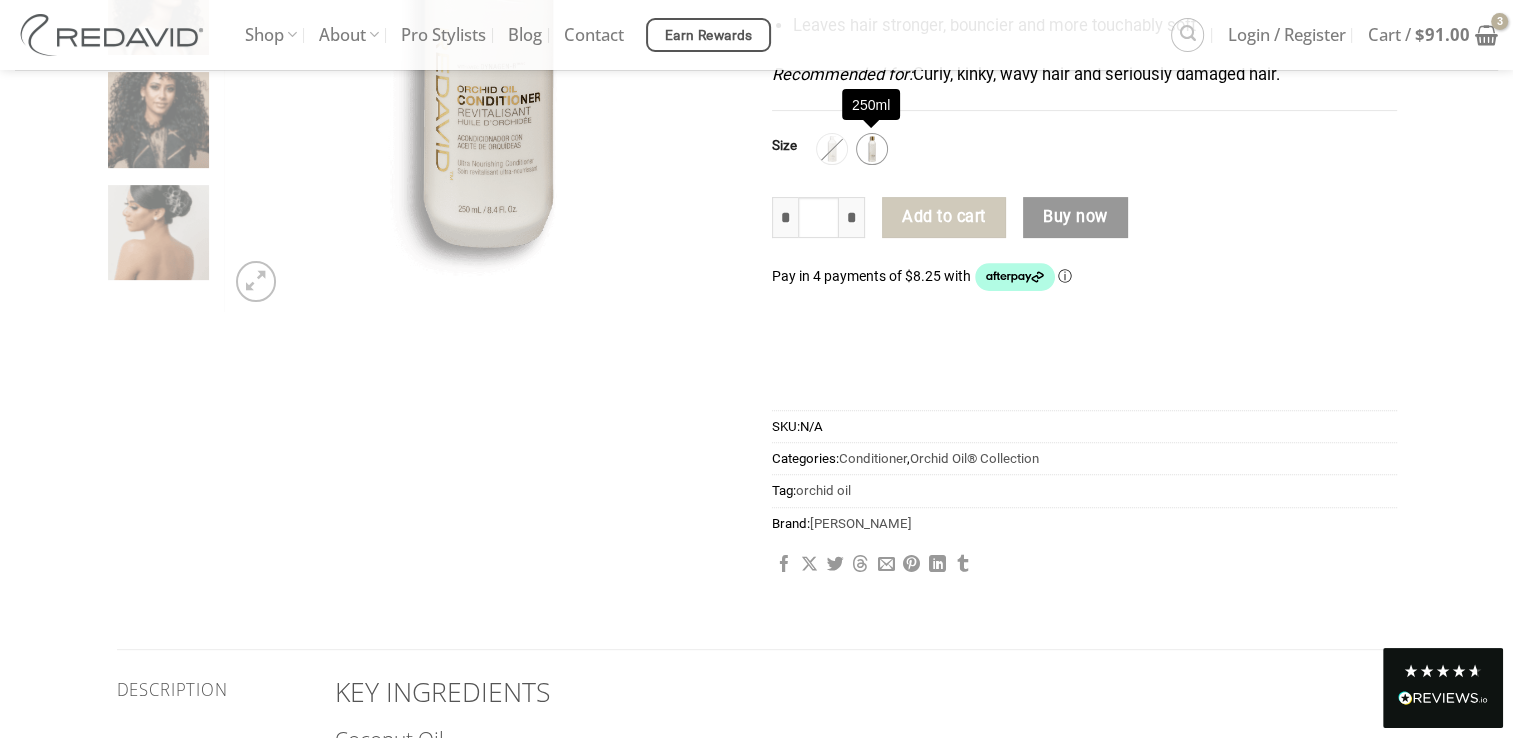 click 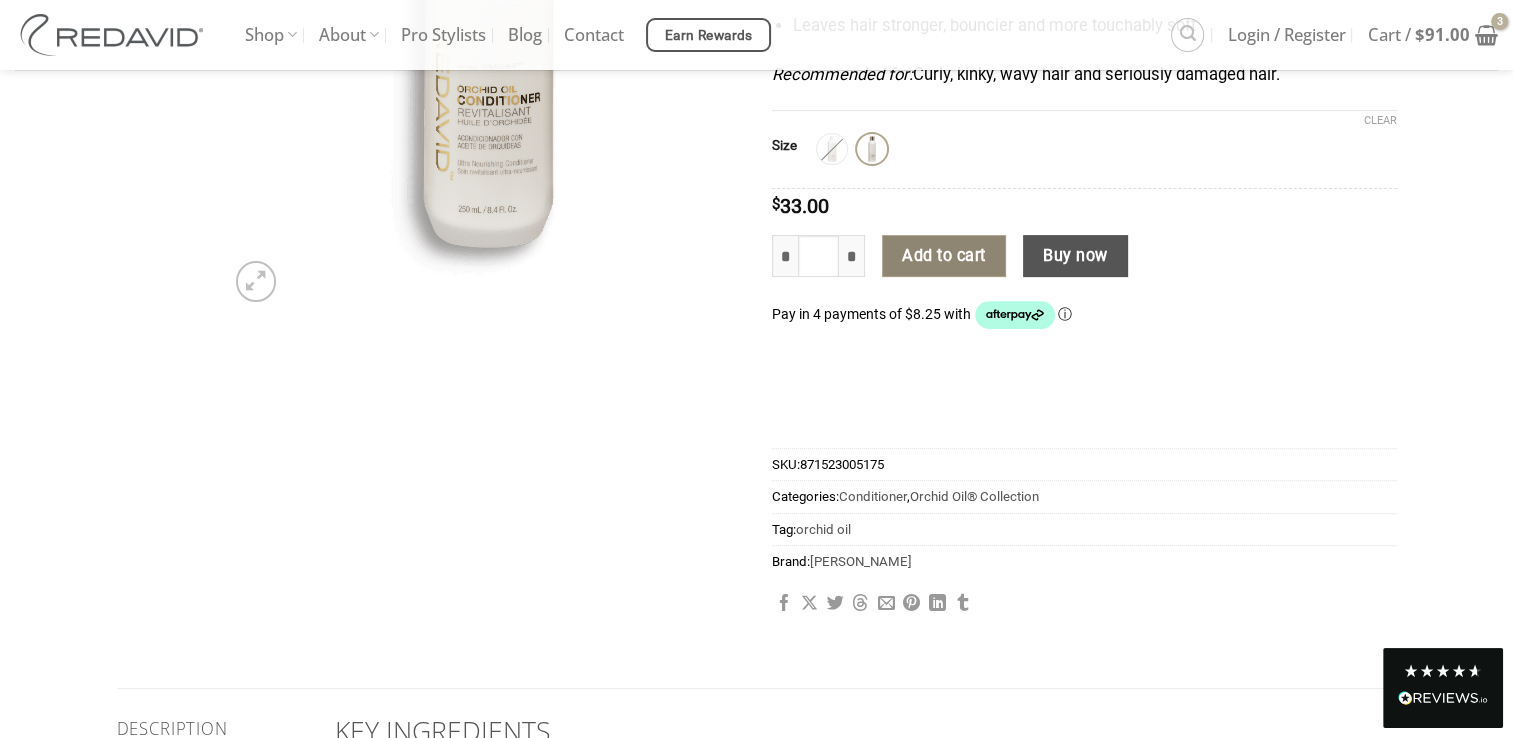 click on "Add to cart" 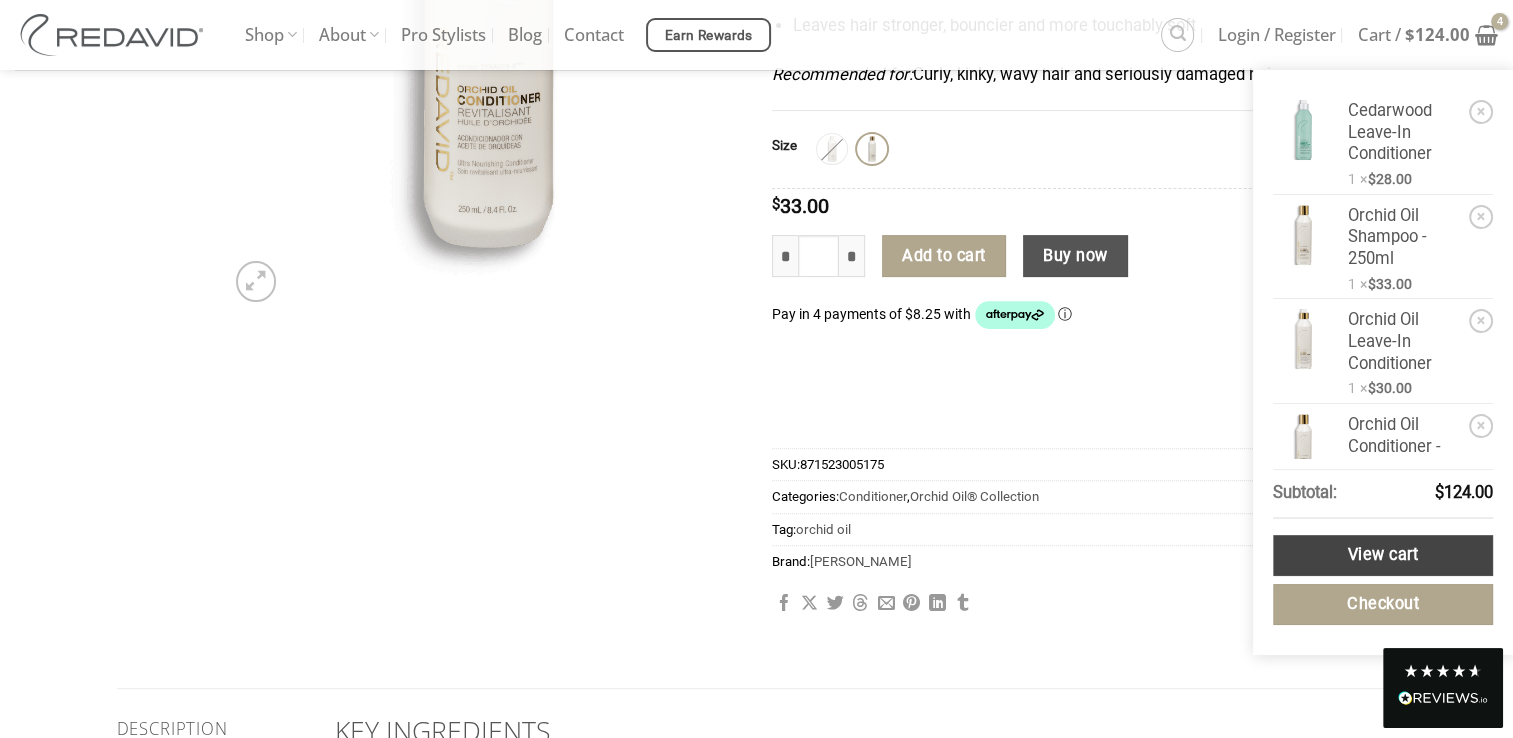 click on "View cart" at bounding box center [1383, 555] 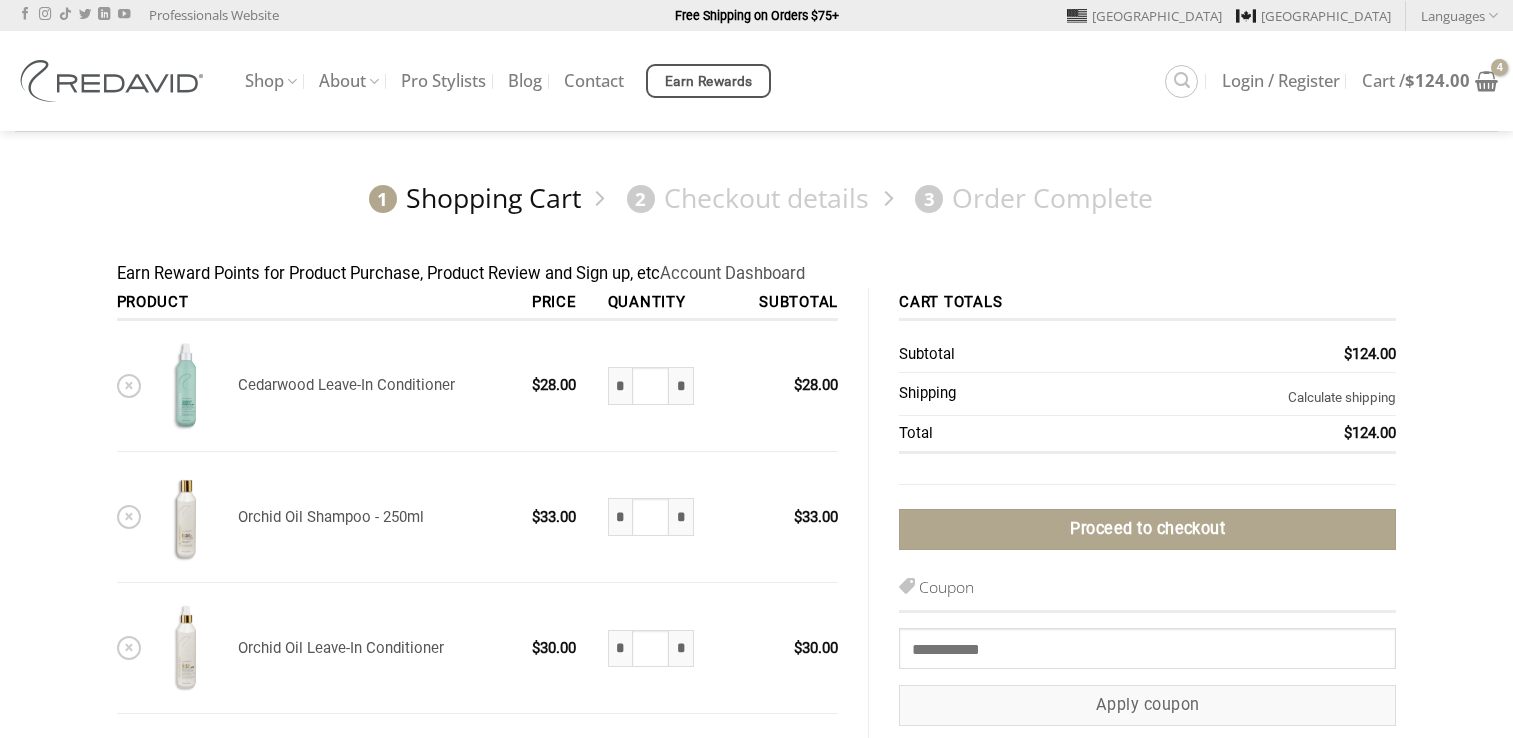 scroll, scrollTop: 0, scrollLeft: 0, axis: both 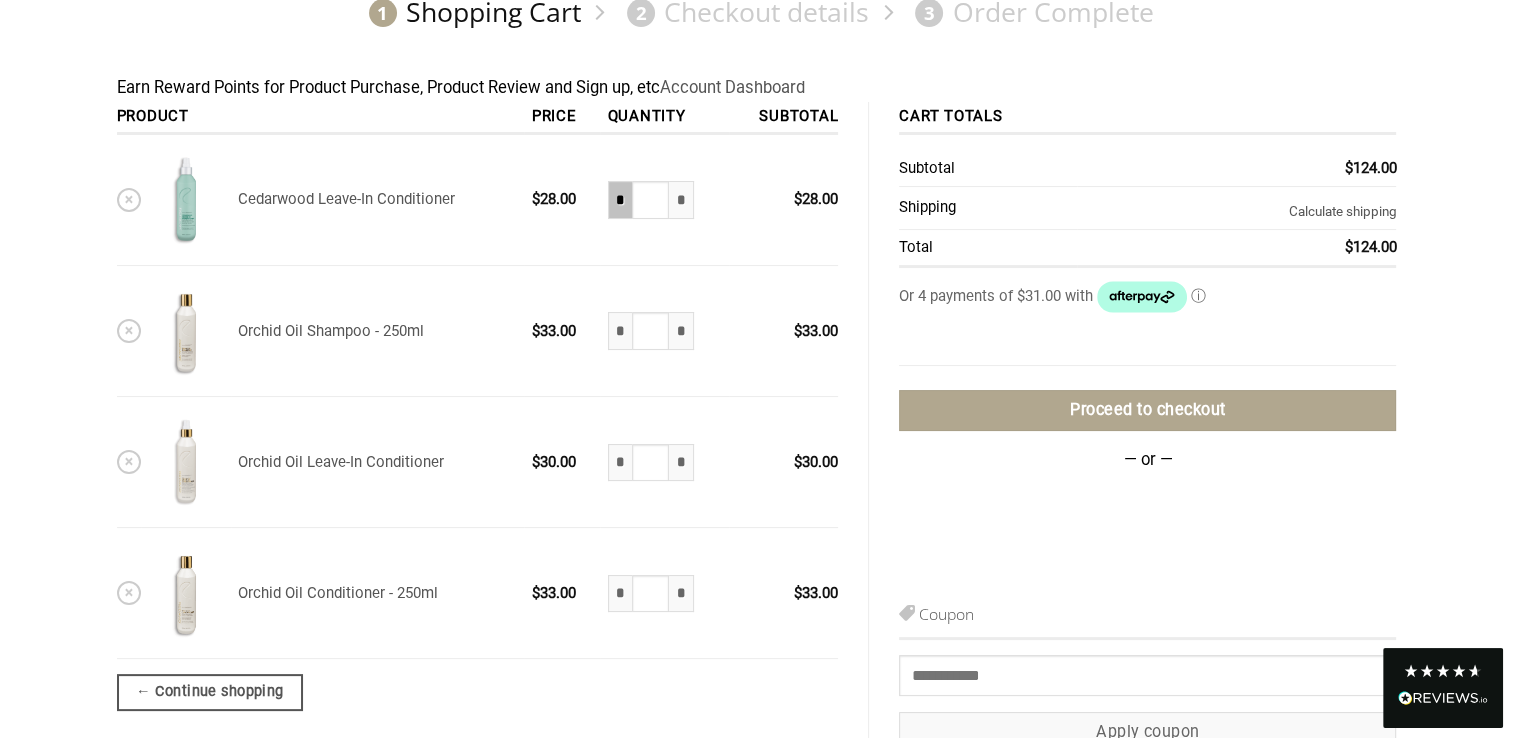 click on "*" at bounding box center [620, 200] 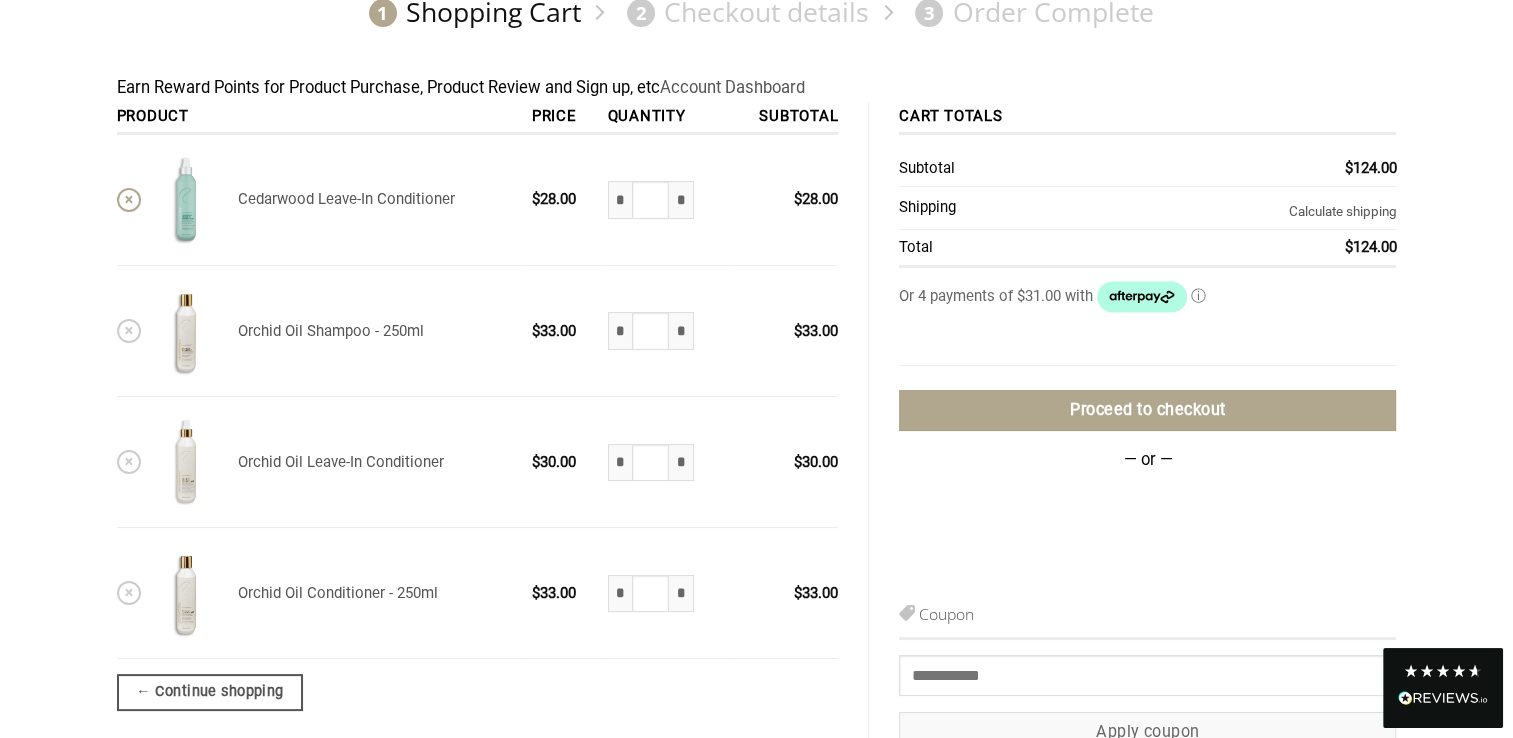 click on "Product
Price
Quantity
Subtotal
×
Cedarwood Leave-In Conditioner
1 x
$ 28.00
$ 28.00
* 				 Cedarwood Leave-In Conditioner  quantity
*
*
$ 28.00
×
Orchid Oil Shampoo - 250ml
1 x
$ 33.00
$ 33.00
* 				 Orchid Oil Shampoo  - 250ml quantity
*
*
$ 33.00
×
Orchid Oil Leave-In Conditioner
1 x
$ 30.00
$ 30.00
* 				 Orchid Oil Leave-In Conditioner
*" at bounding box center (478, 896) 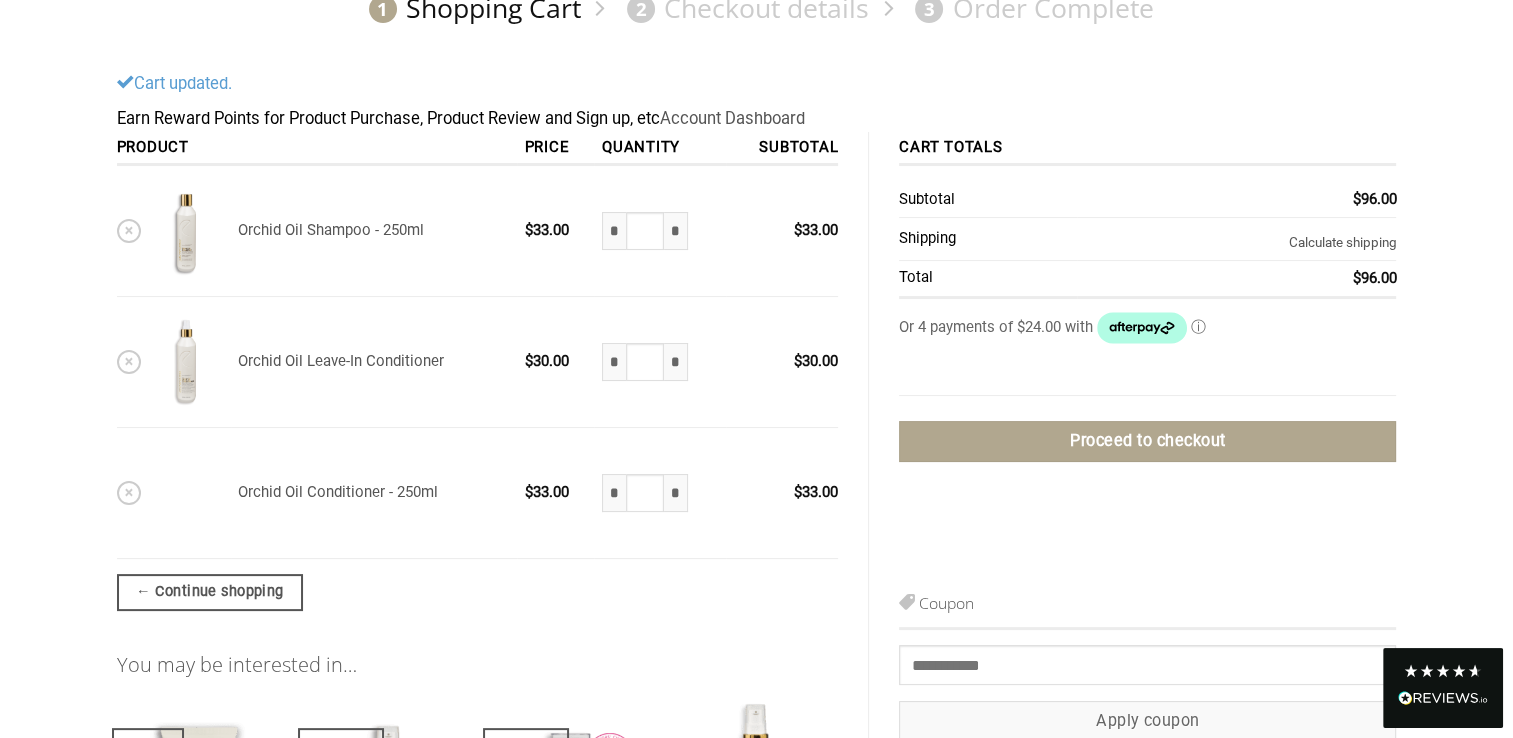 scroll, scrollTop: 204, scrollLeft: 0, axis: vertical 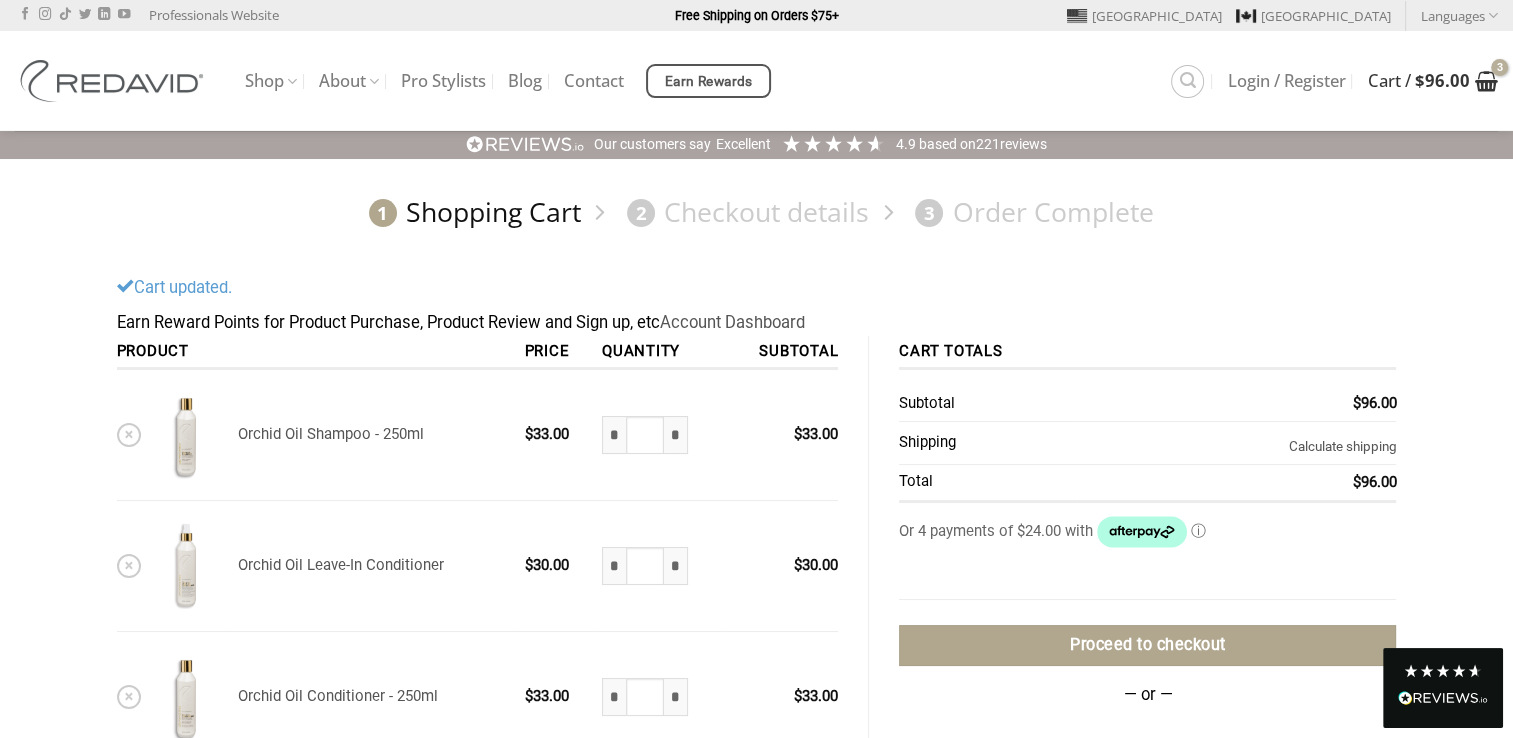 click on "$ 96.00" at bounding box center (1442, 80) 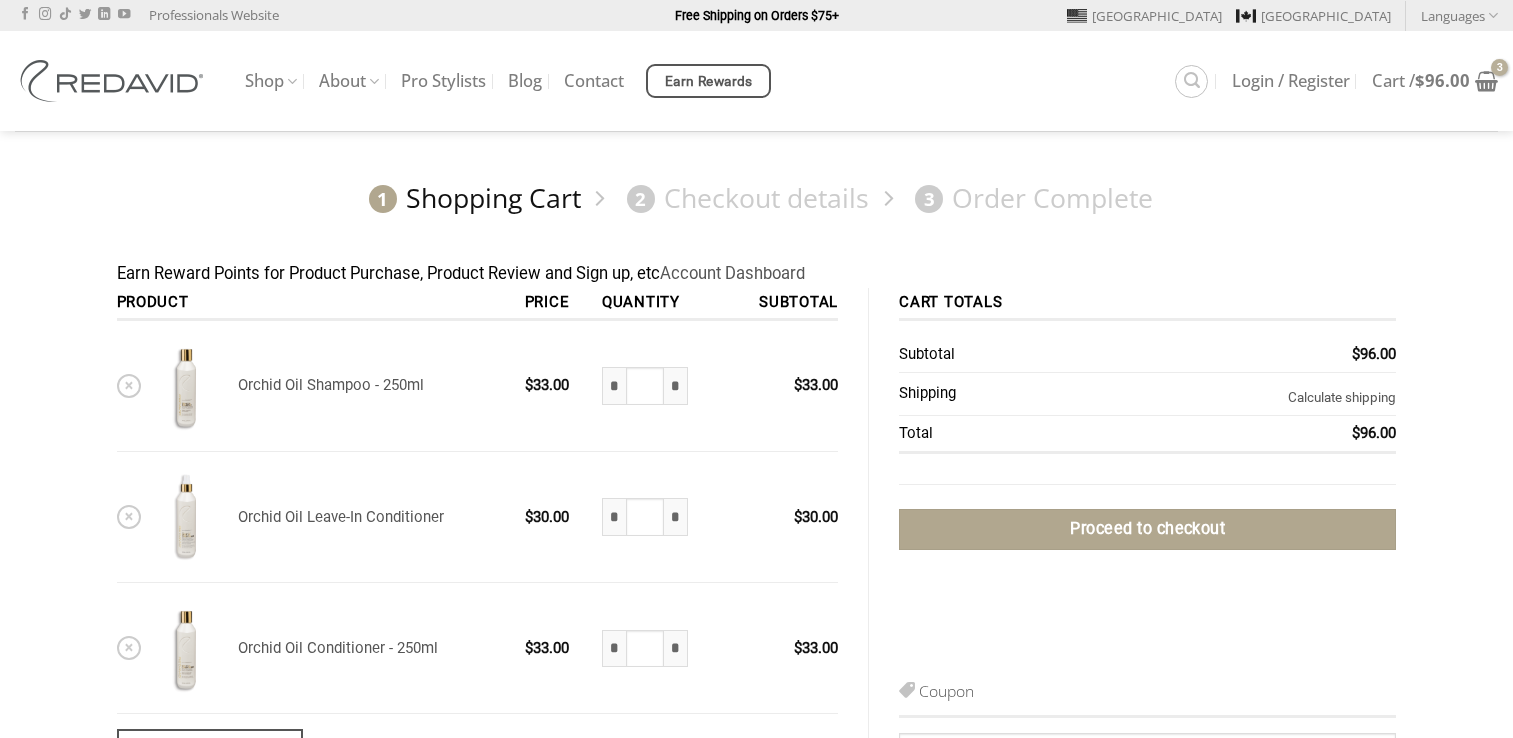 scroll, scrollTop: 0, scrollLeft: 0, axis: both 